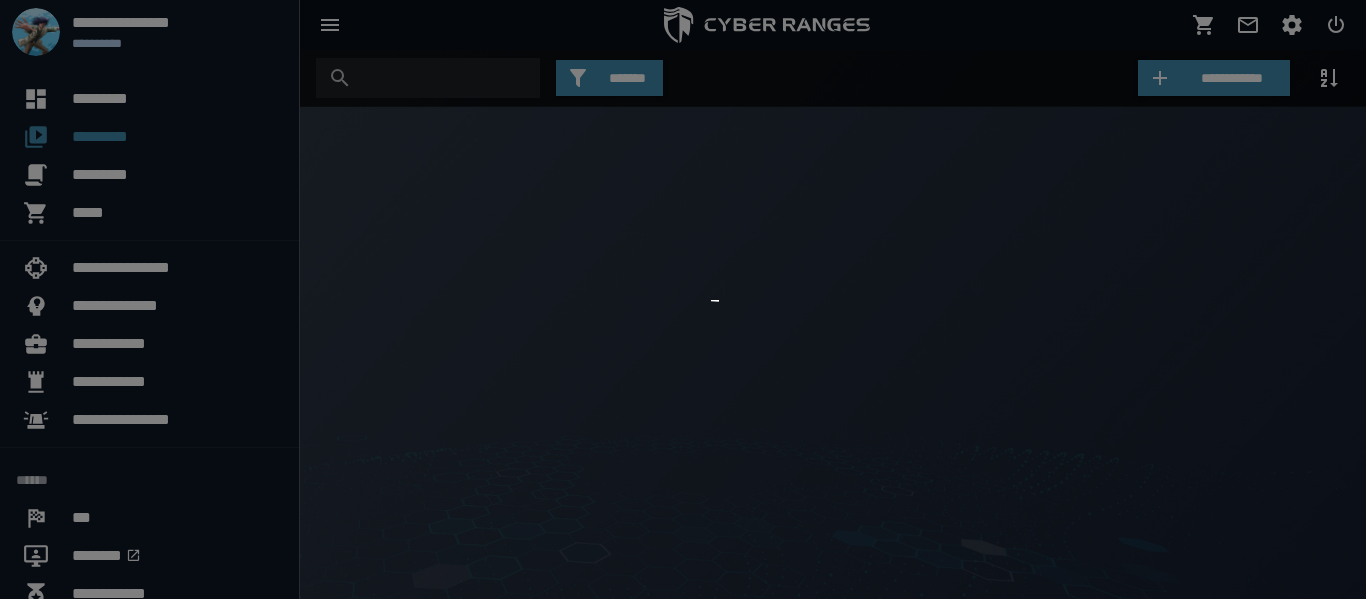 scroll, scrollTop: 0, scrollLeft: 0, axis: both 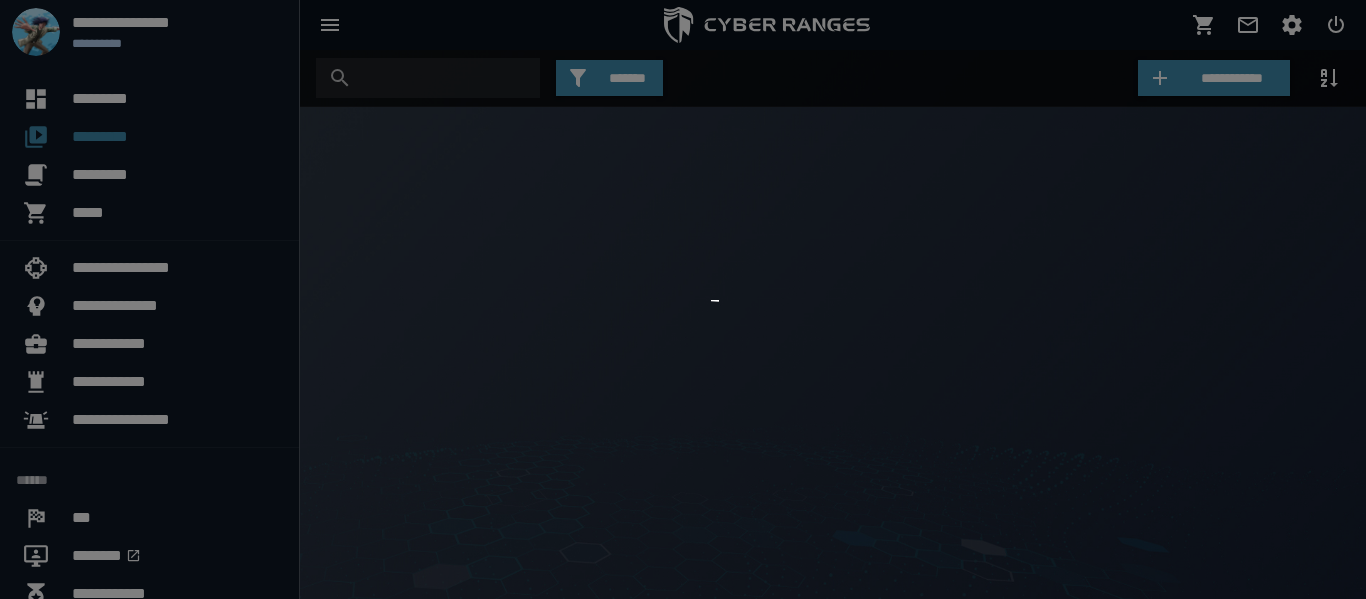 click at bounding box center [683, 299] 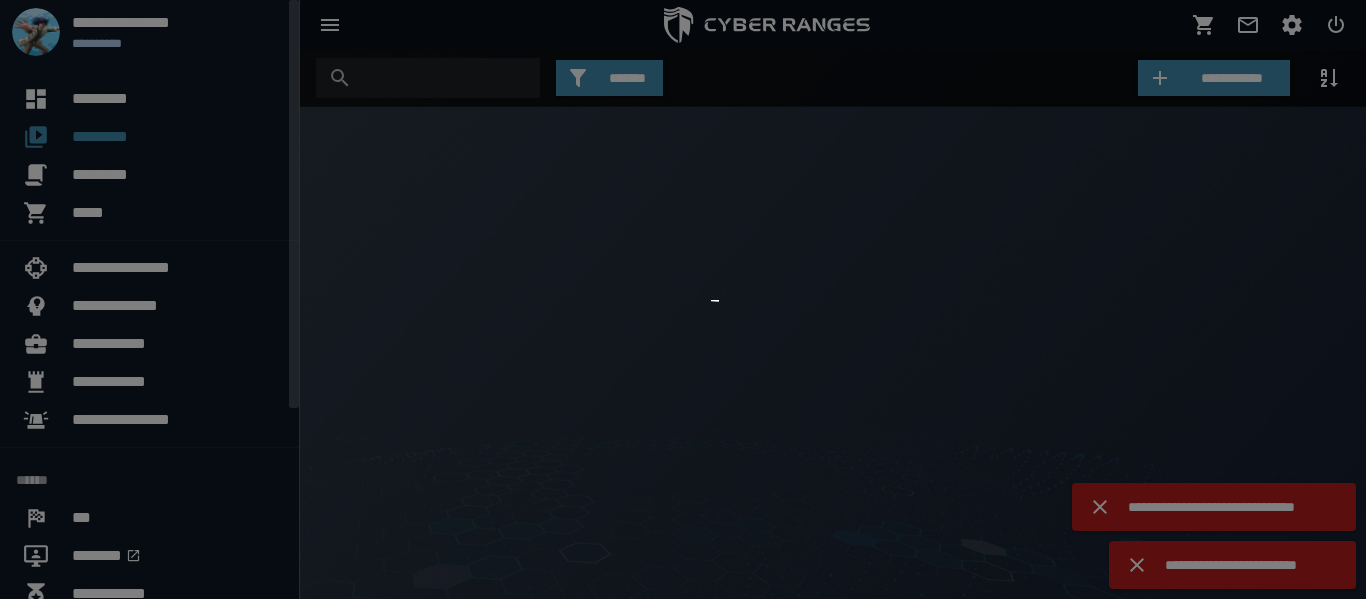 scroll, scrollTop: 0, scrollLeft: 0, axis: both 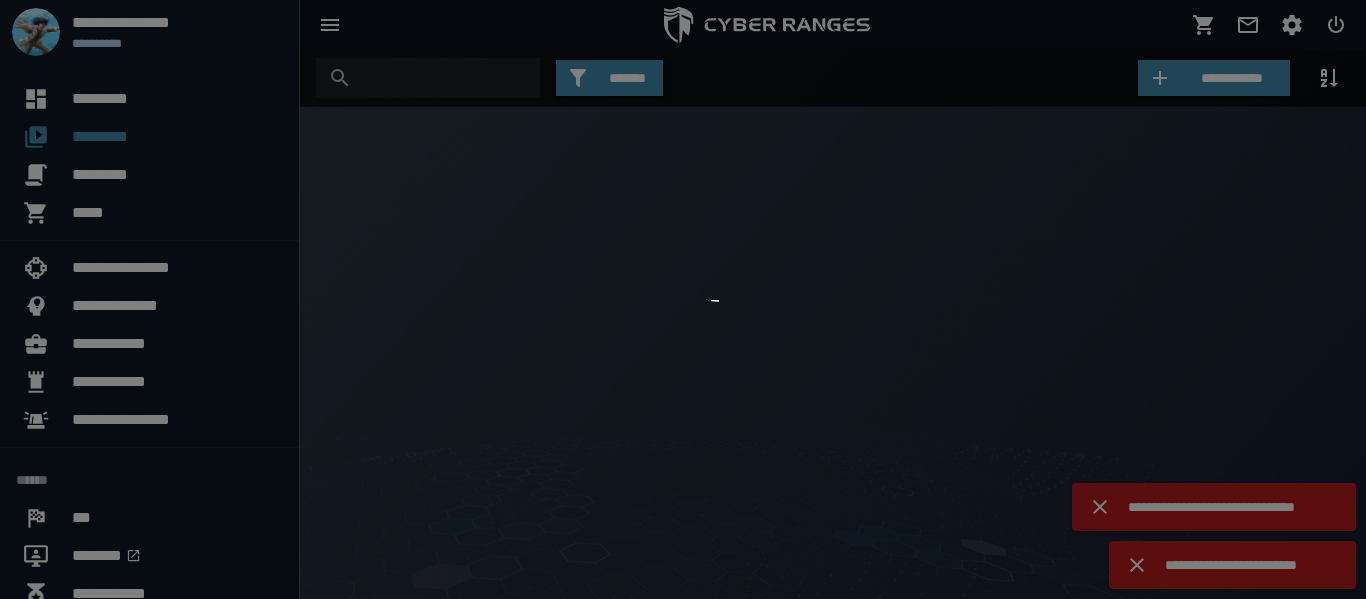 click at bounding box center [683, 299] 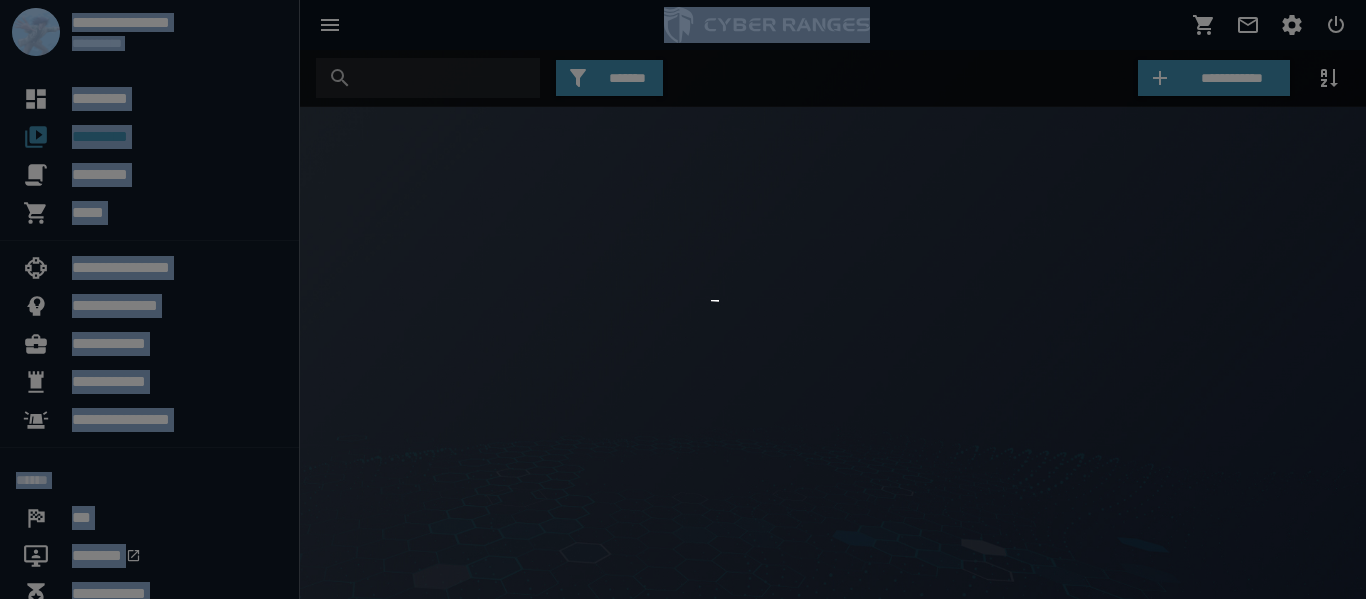 drag, startPoint x: 709, startPoint y: 189, endPoint x: 1294, endPoint y: -107, distance: 655.6226 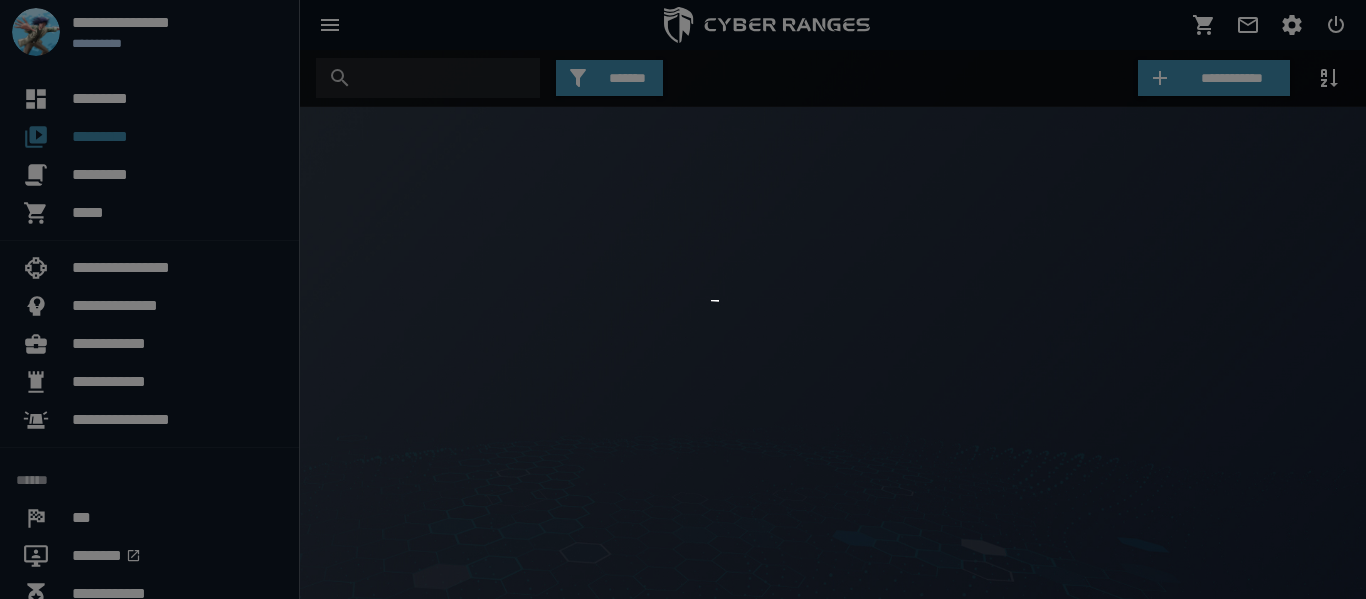 click at bounding box center [683, 299] 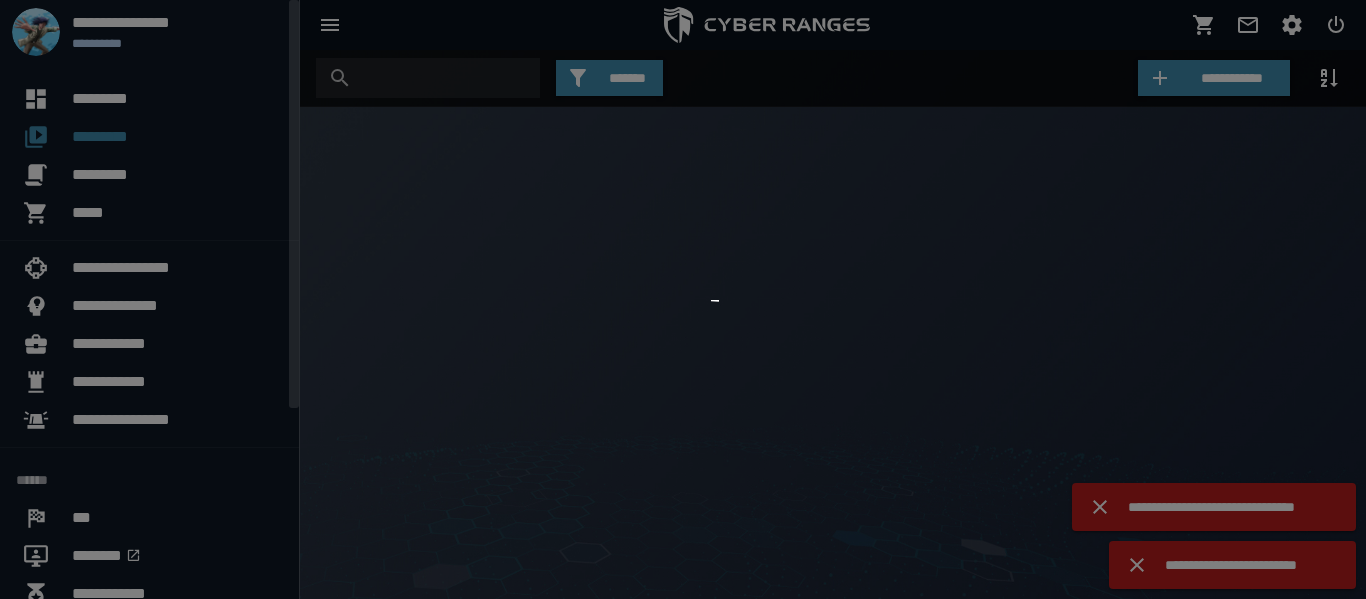 scroll, scrollTop: 0, scrollLeft: 0, axis: both 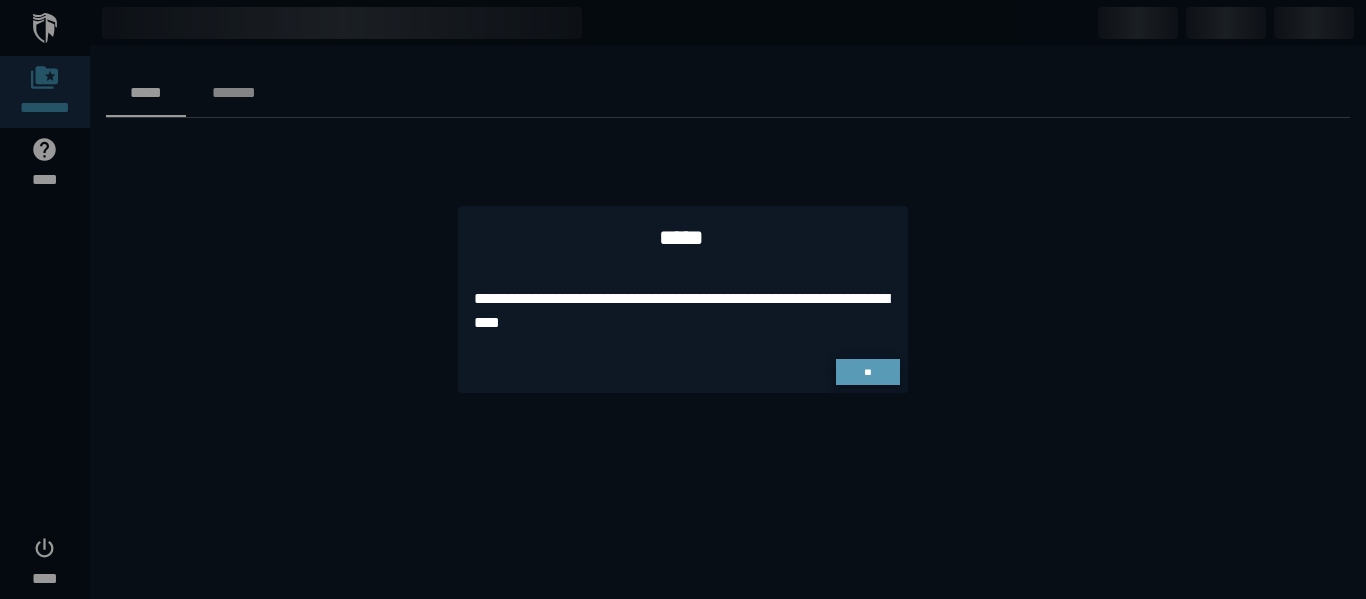 click on "**" at bounding box center [867, 372] 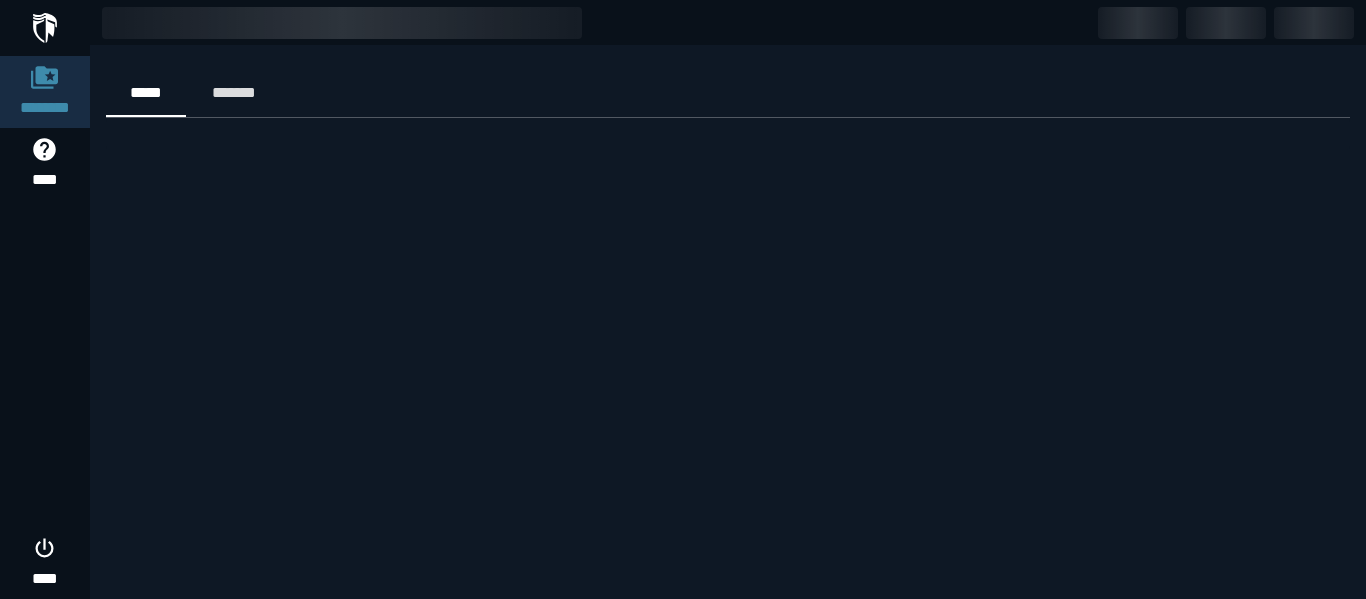 click at bounding box center (45, 28) 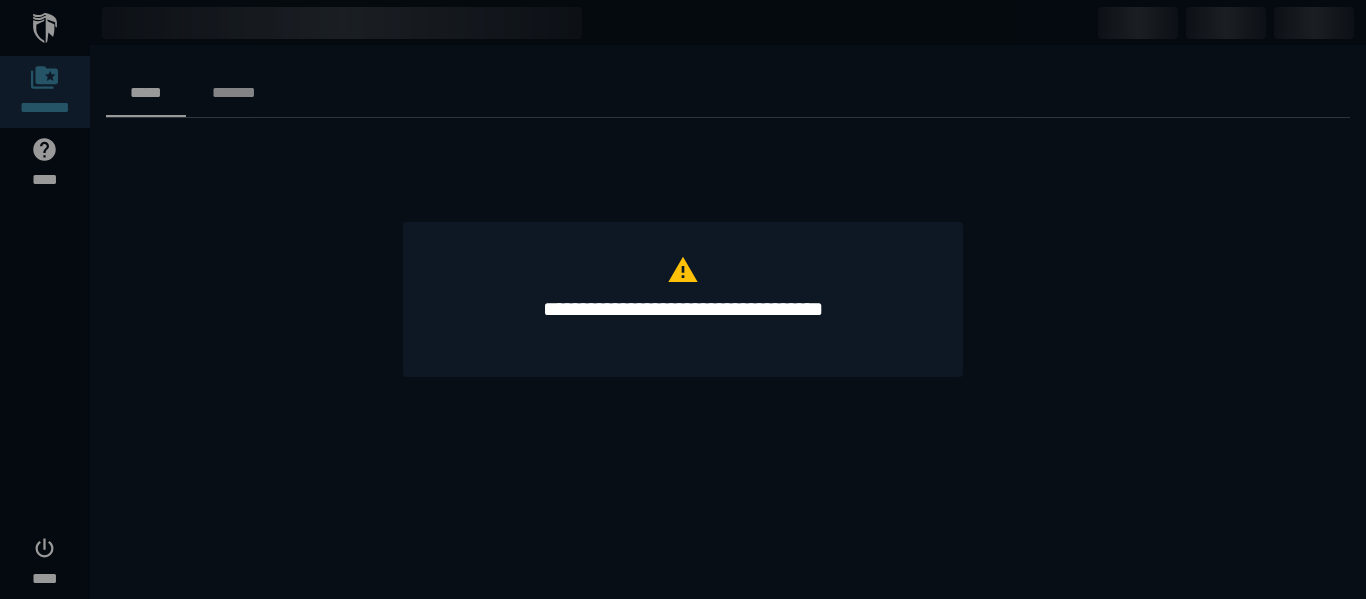 click at bounding box center (683, 299) 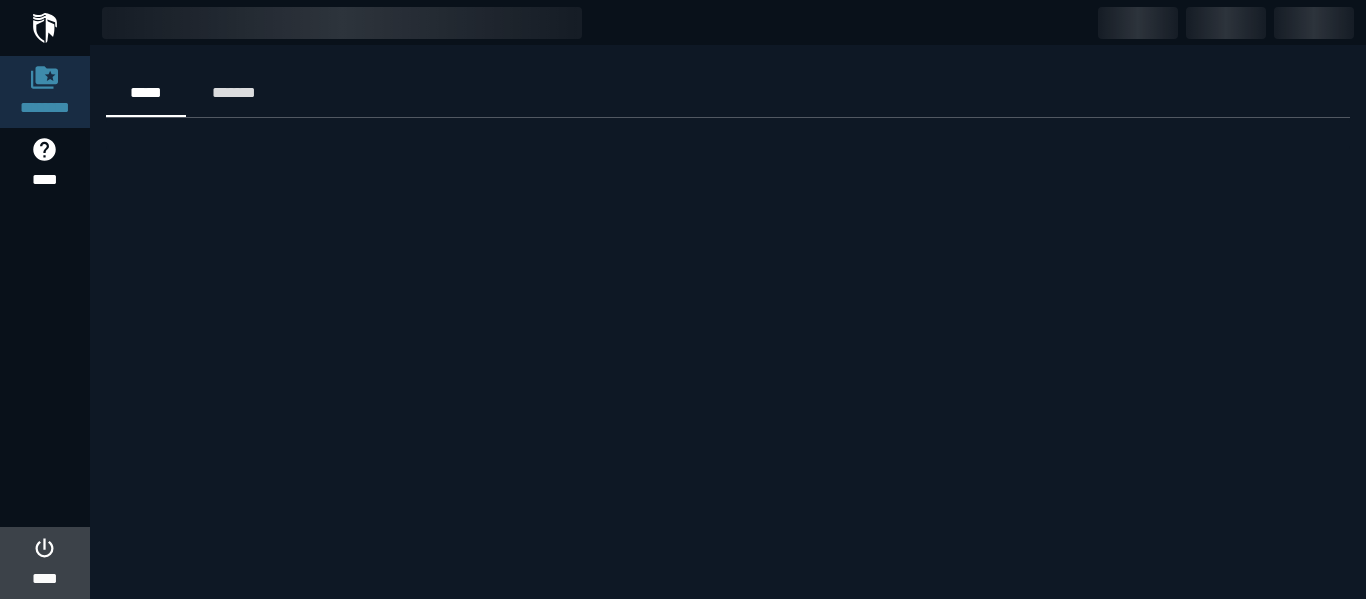 click 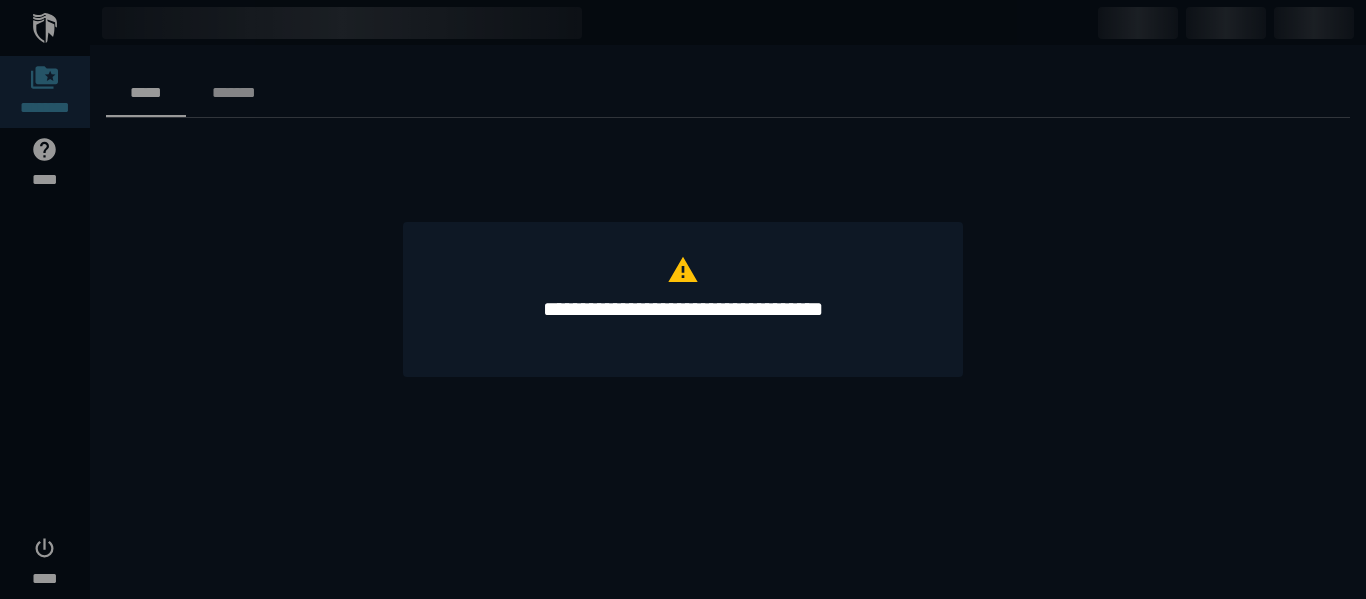 click on "**********" 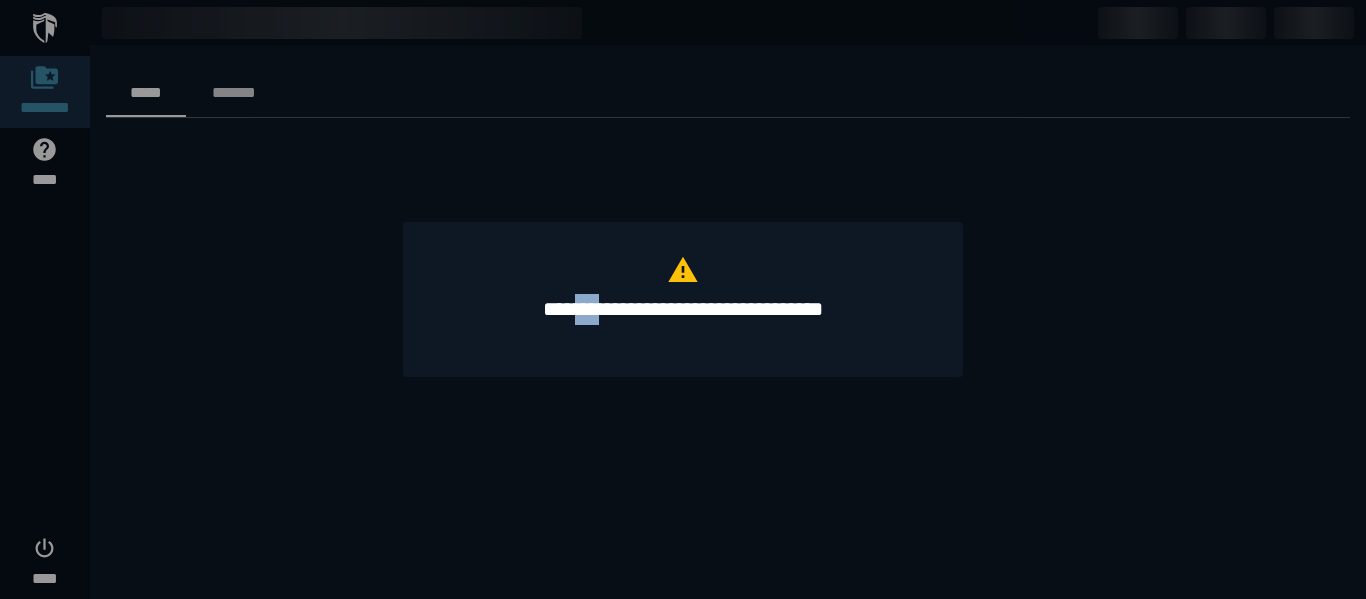 click on "**********" 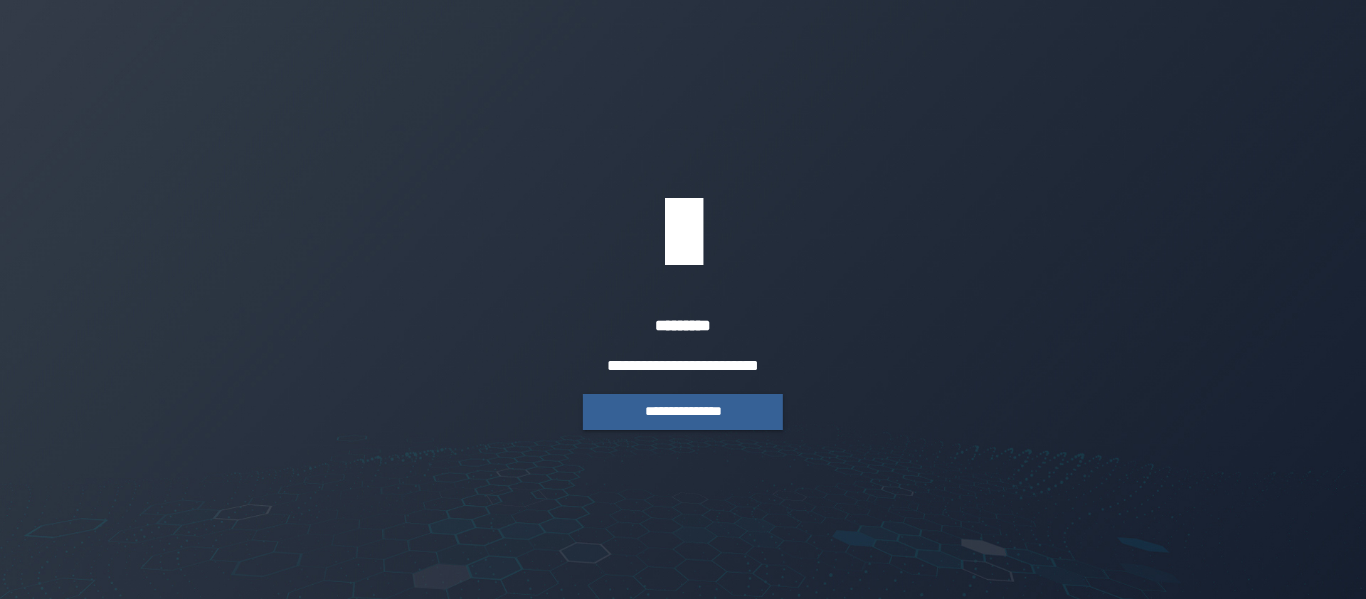 scroll, scrollTop: 0, scrollLeft: 0, axis: both 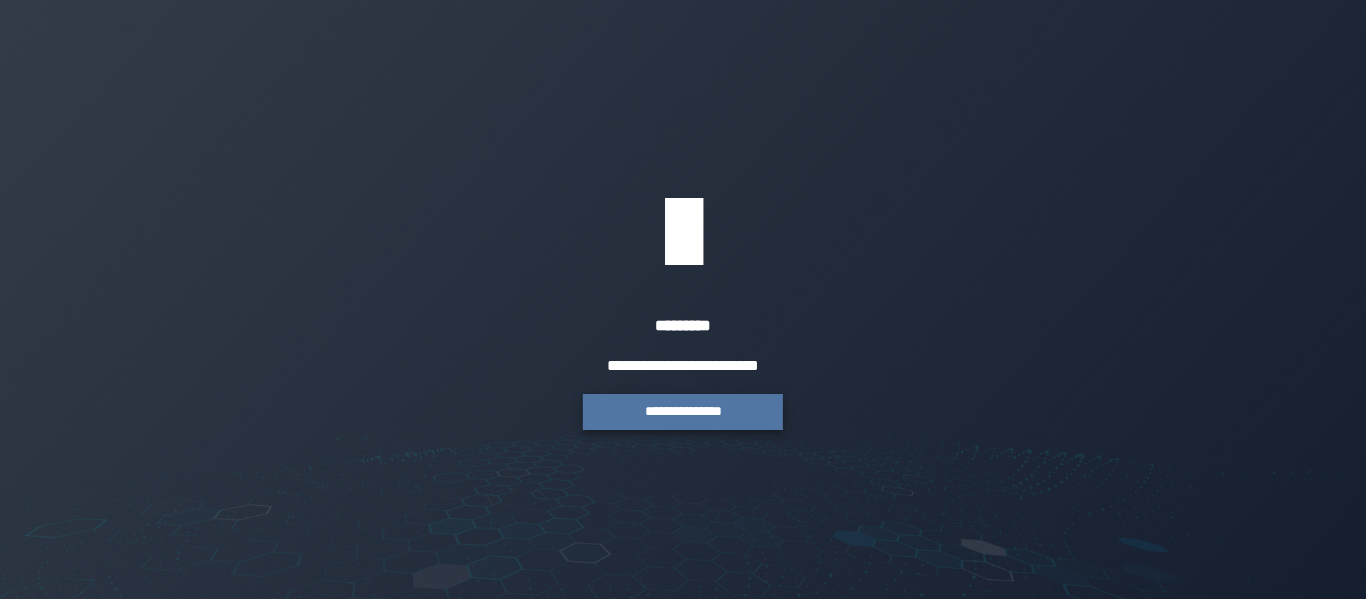 click on "**********" at bounding box center (683, 412) 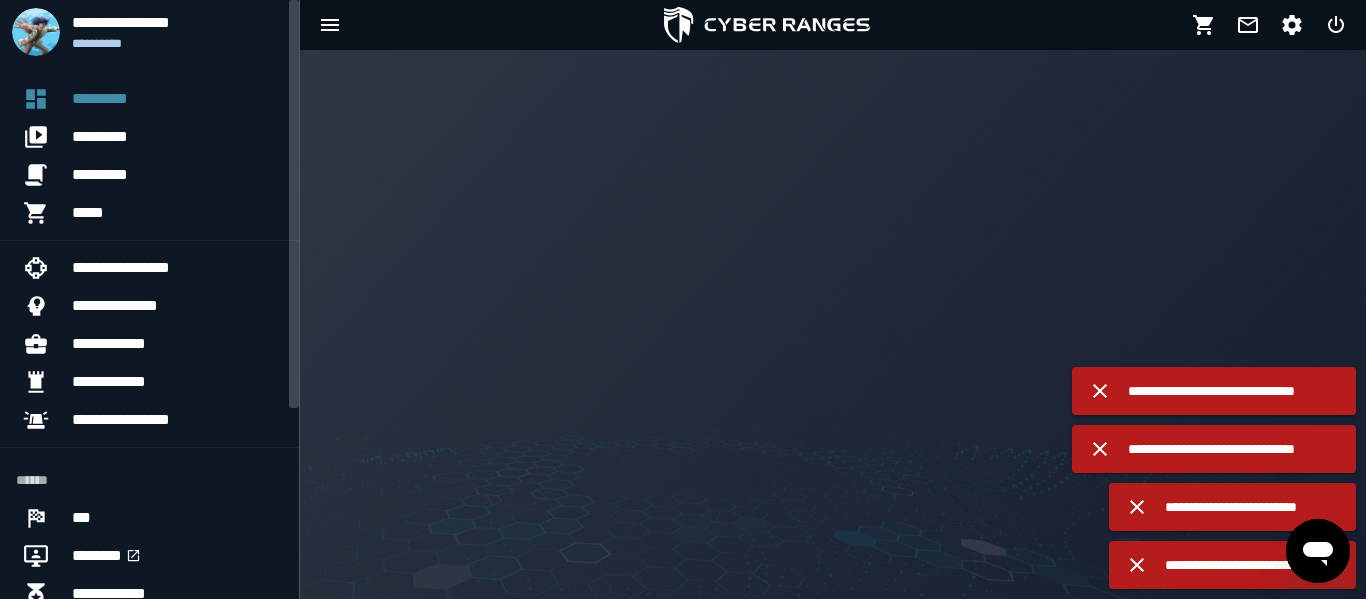 scroll, scrollTop: 0, scrollLeft: 0, axis: both 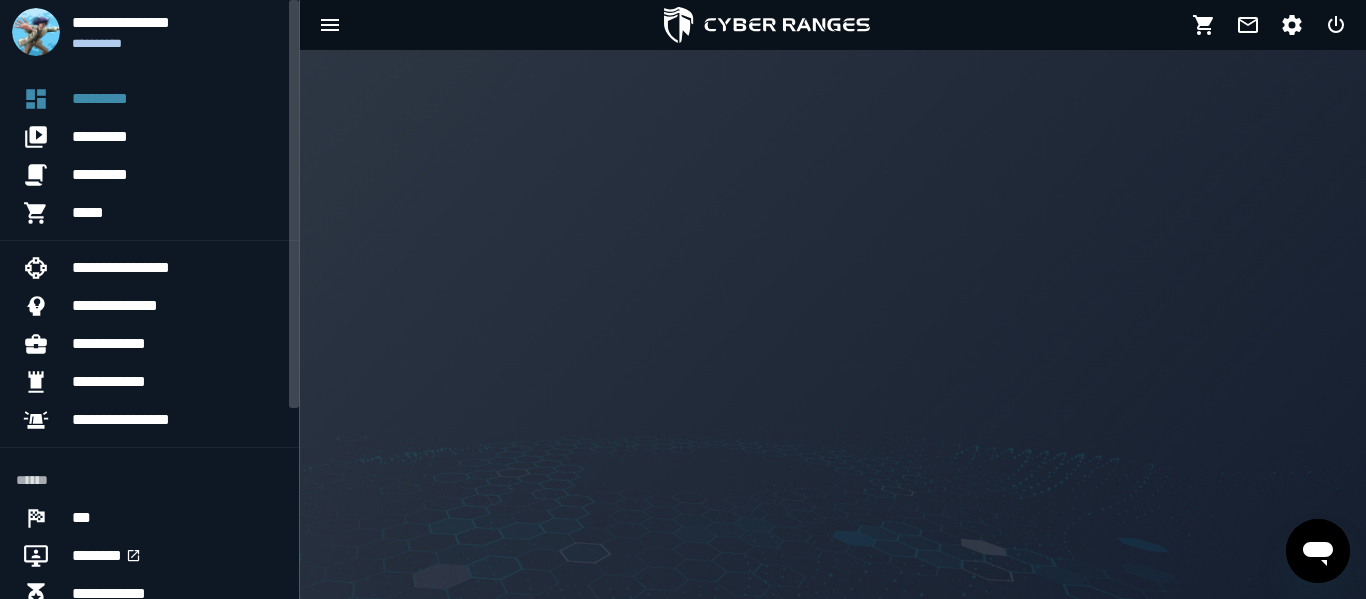 drag, startPoint x: 294, startPoint y: 262, endPoint x: 314, endPoint y: 166, distance: 98.0612 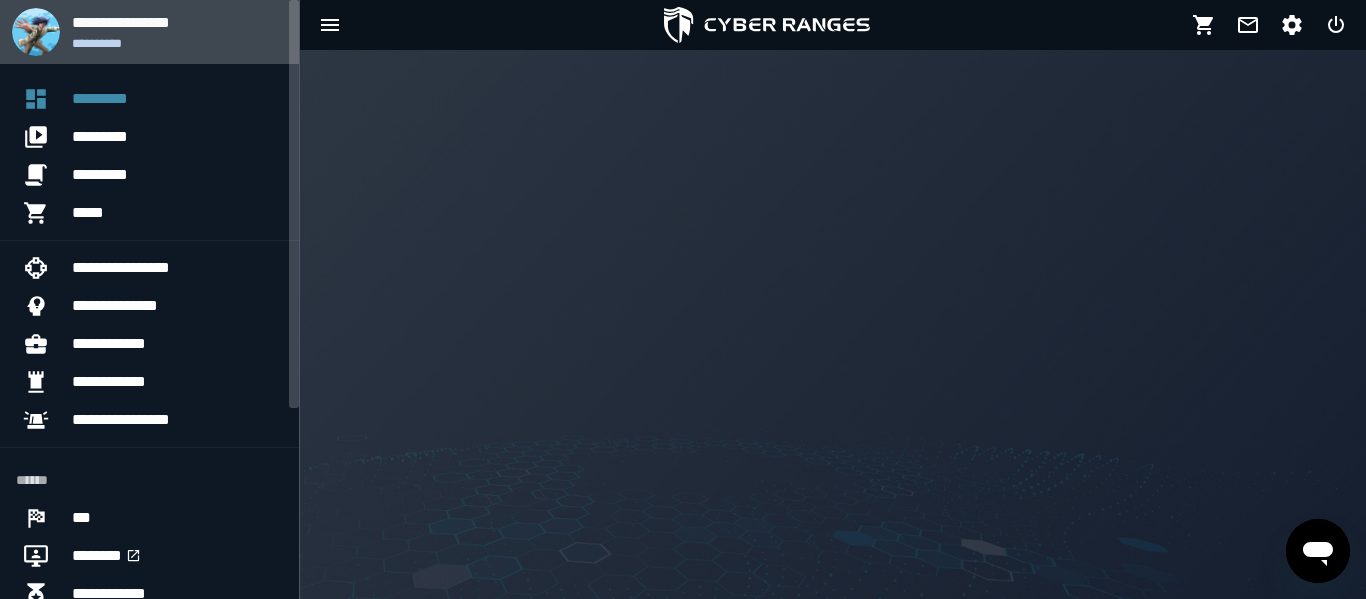 click on "**********" at bounding box center [177, 22] 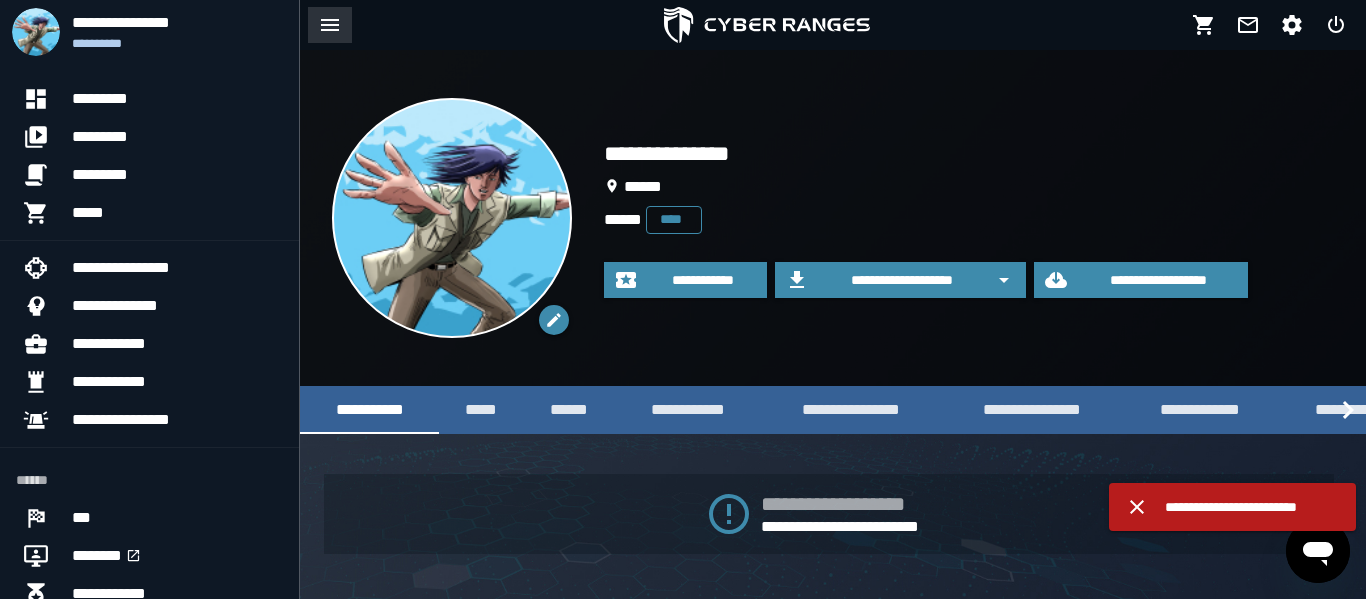 click 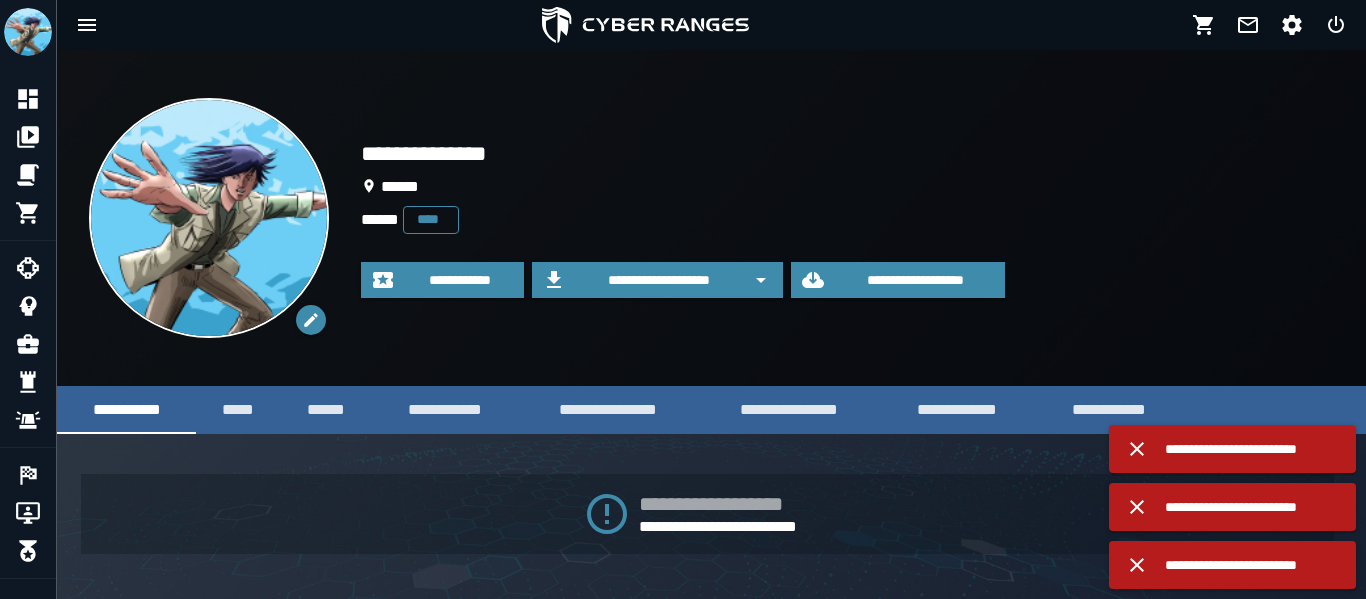 click on "**********" at bounding box center [1232, 449] 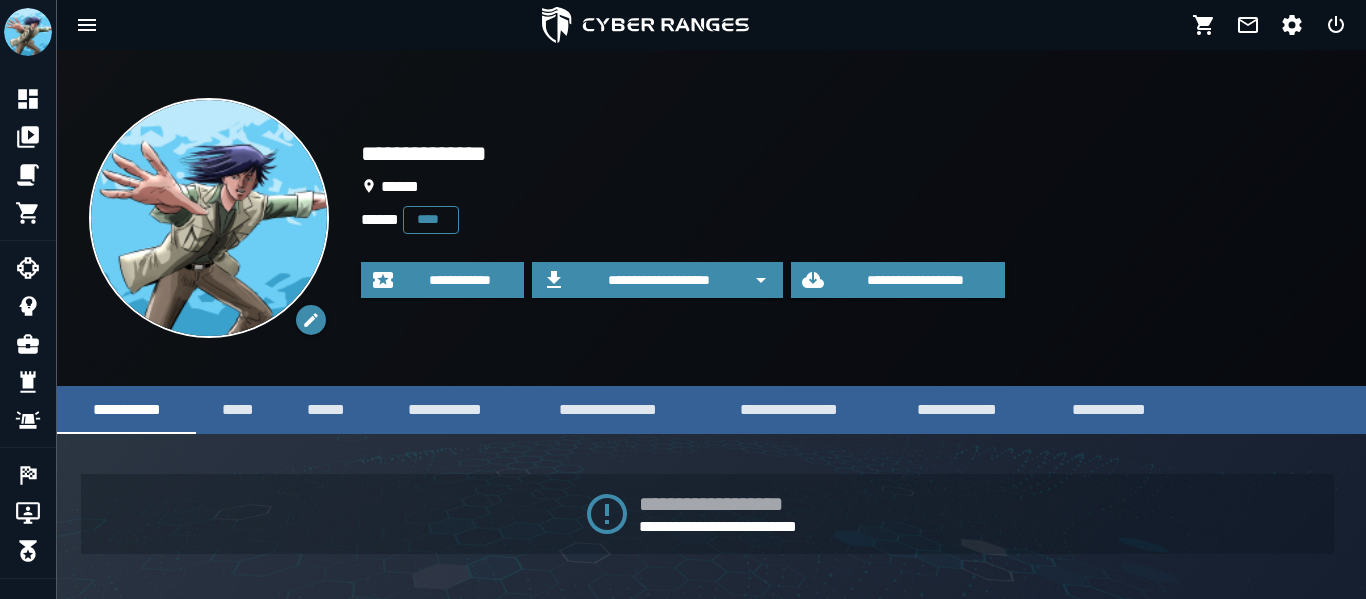 click on "**********" at bounding box center (711, 502) 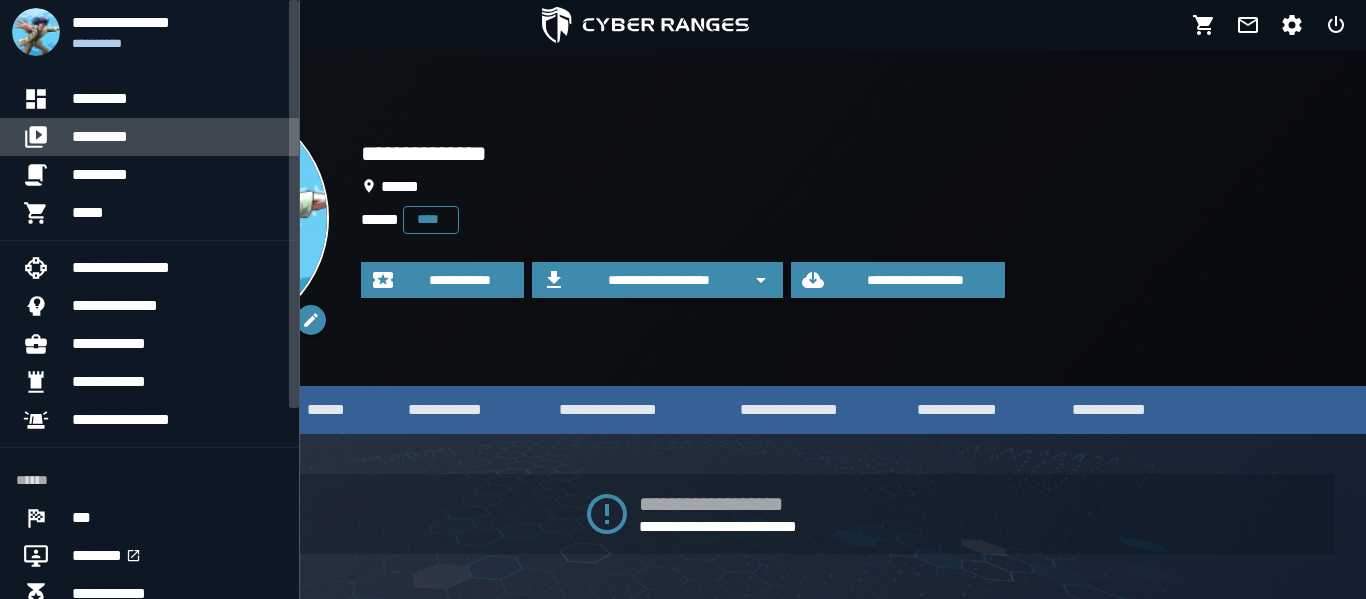 click on "*********" at bounding box center (177, 137) 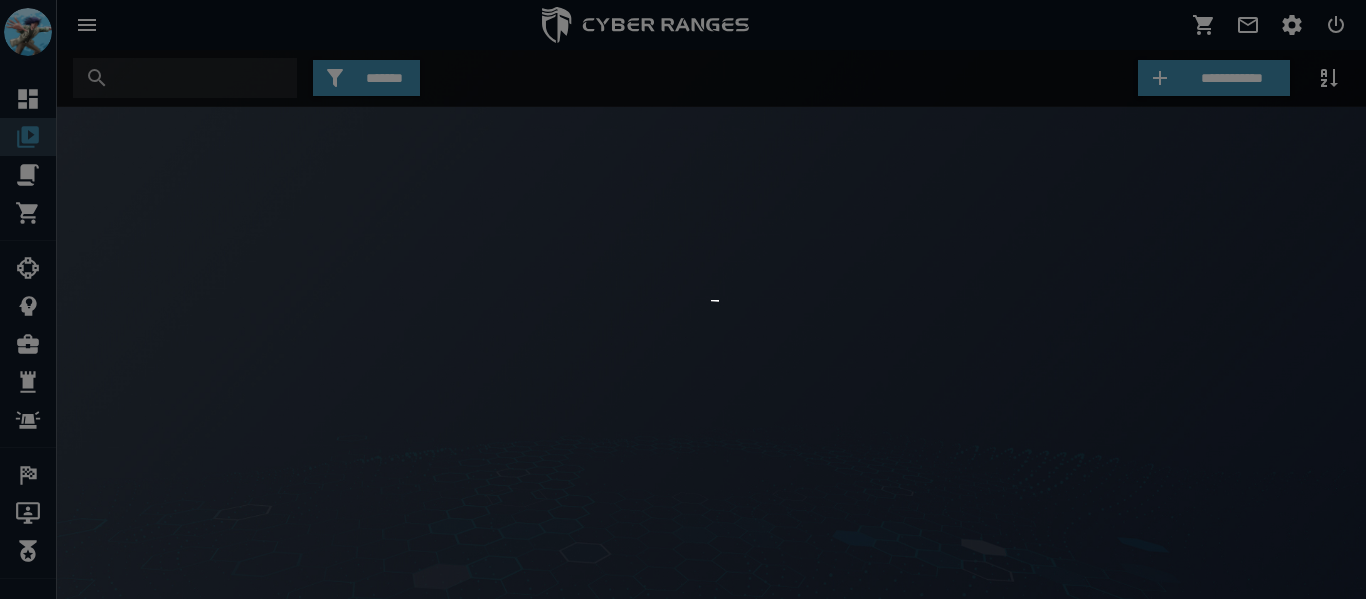 click on "*********" 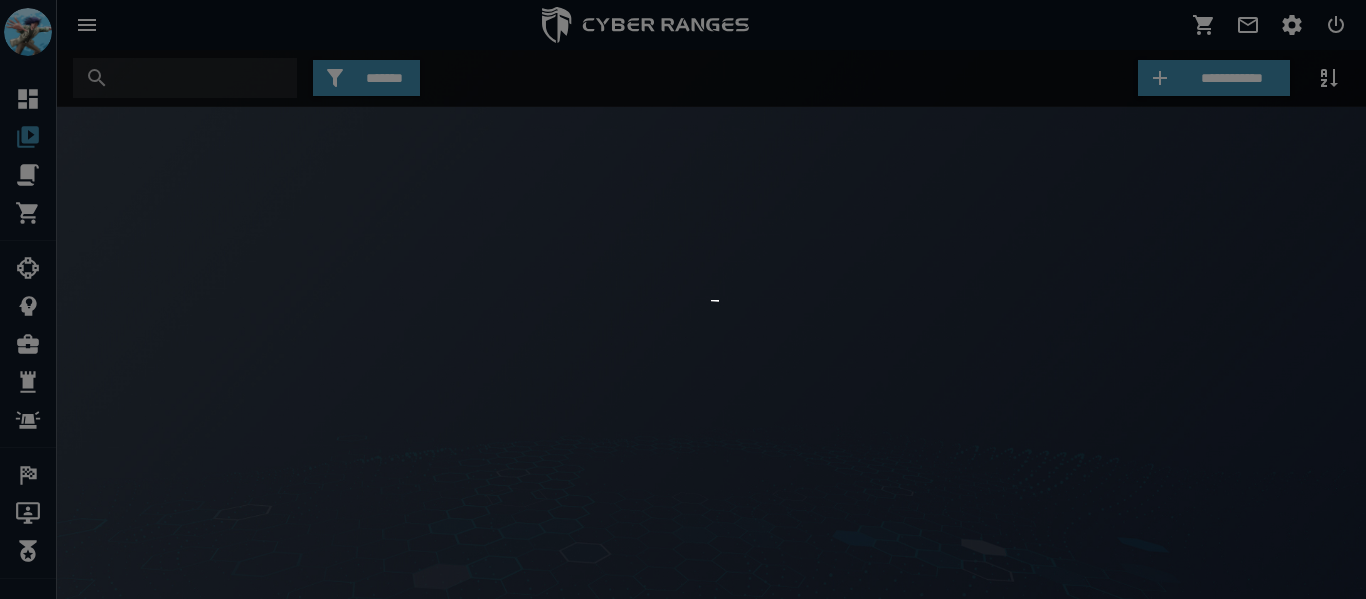 click at bounding box center (683, 299) 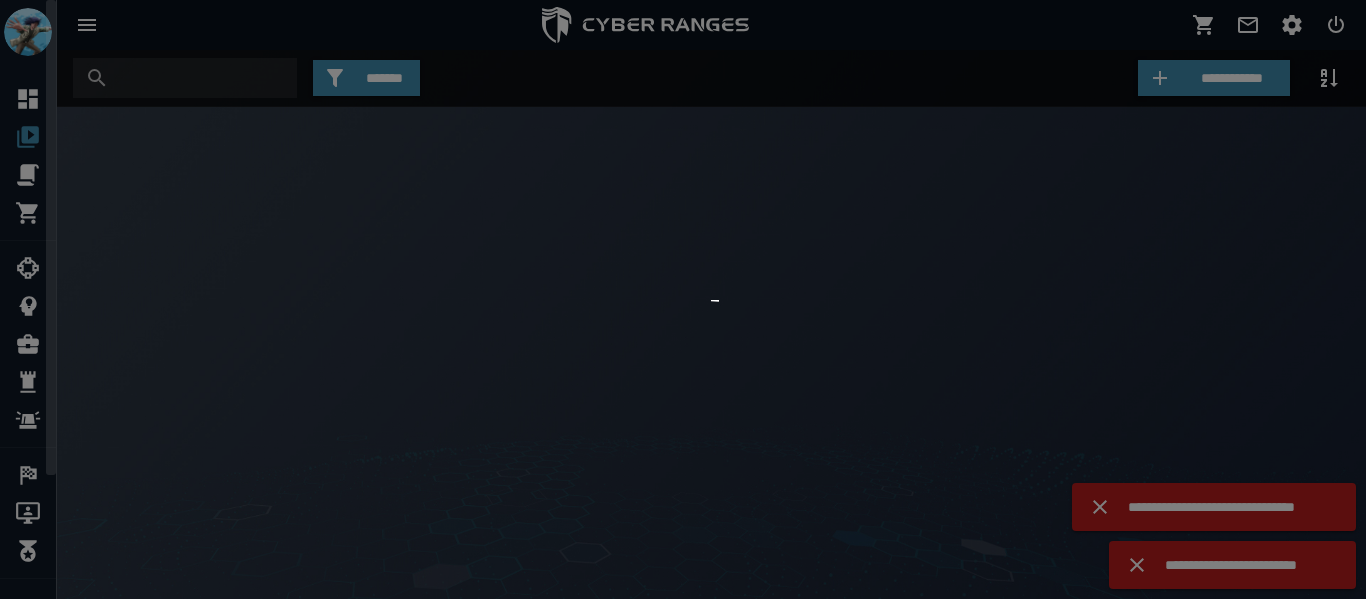 scroll, scrollTop: 0, scrollLeft: 0, axis: both 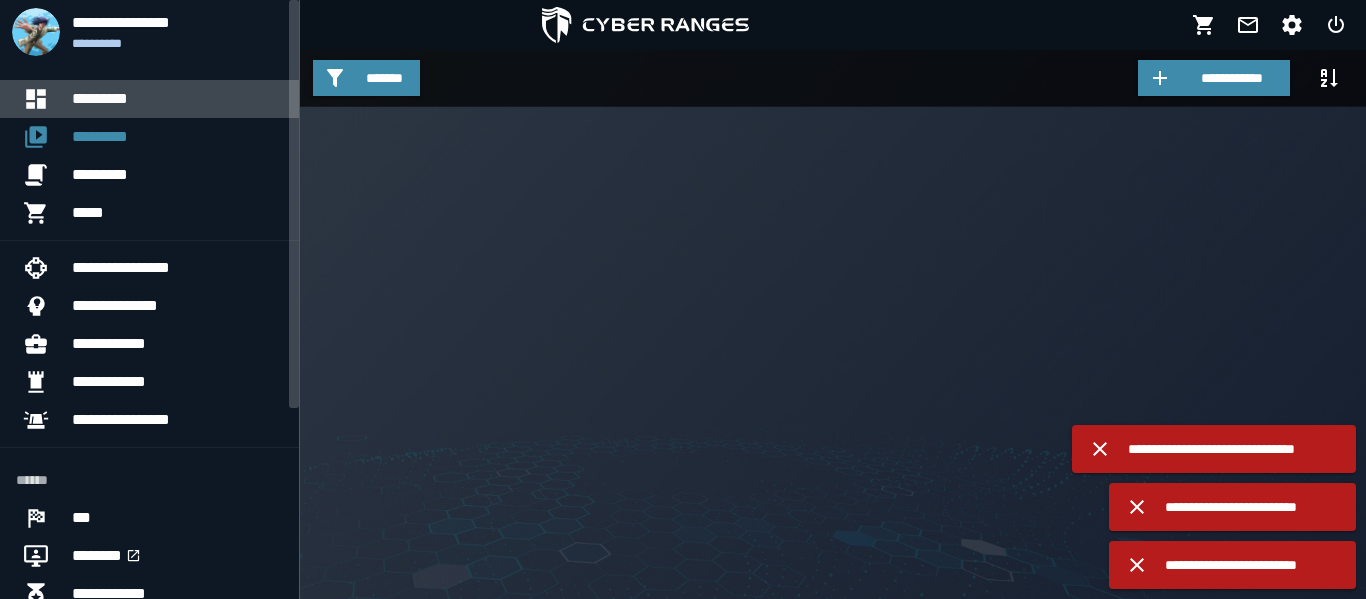 click on "*********" at bounding box center [177, 99] 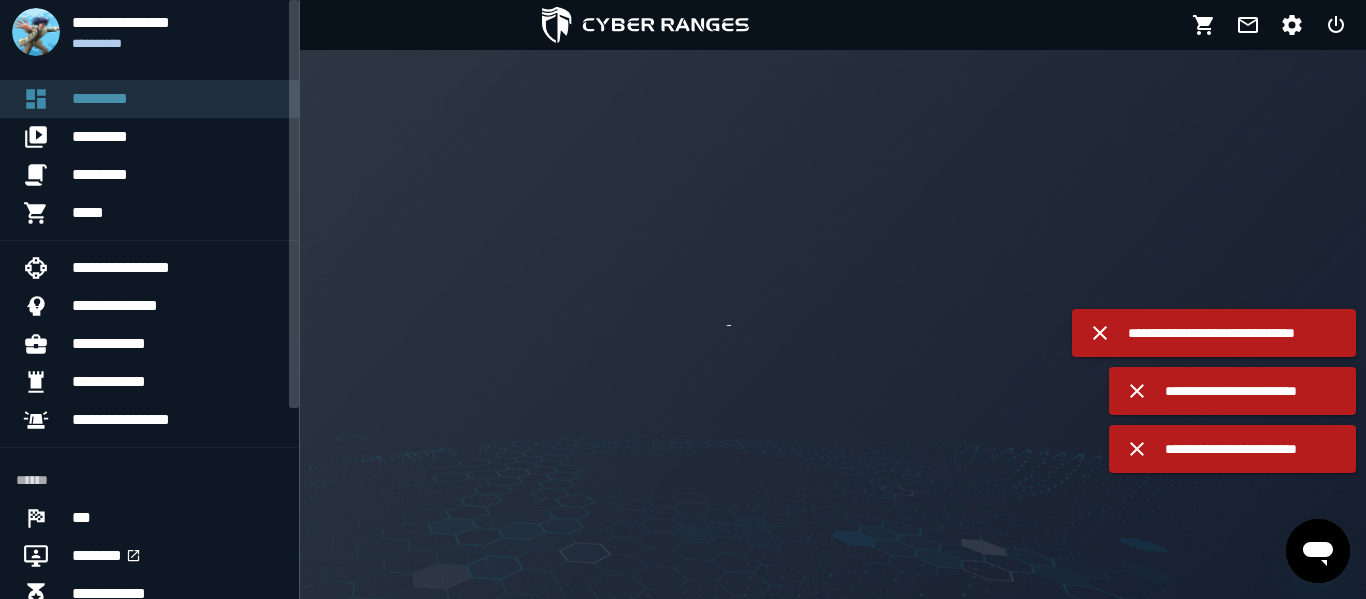 scroll, scrollTop: 0, scrollLeft: 0, axis: both 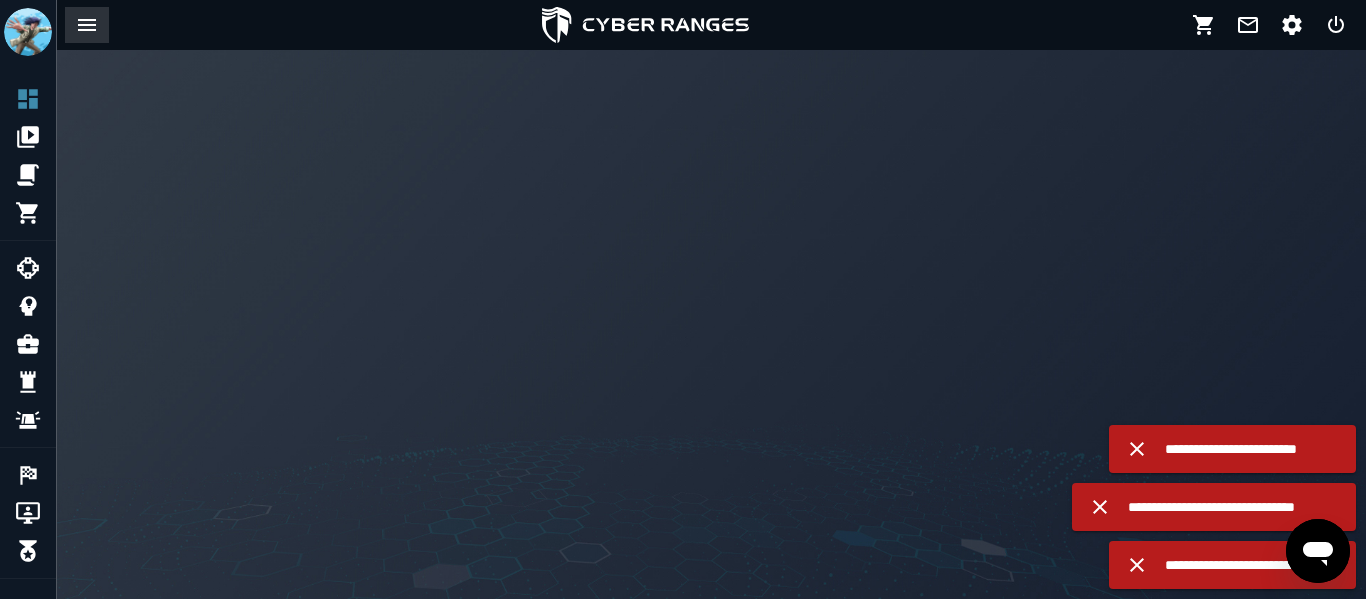 click 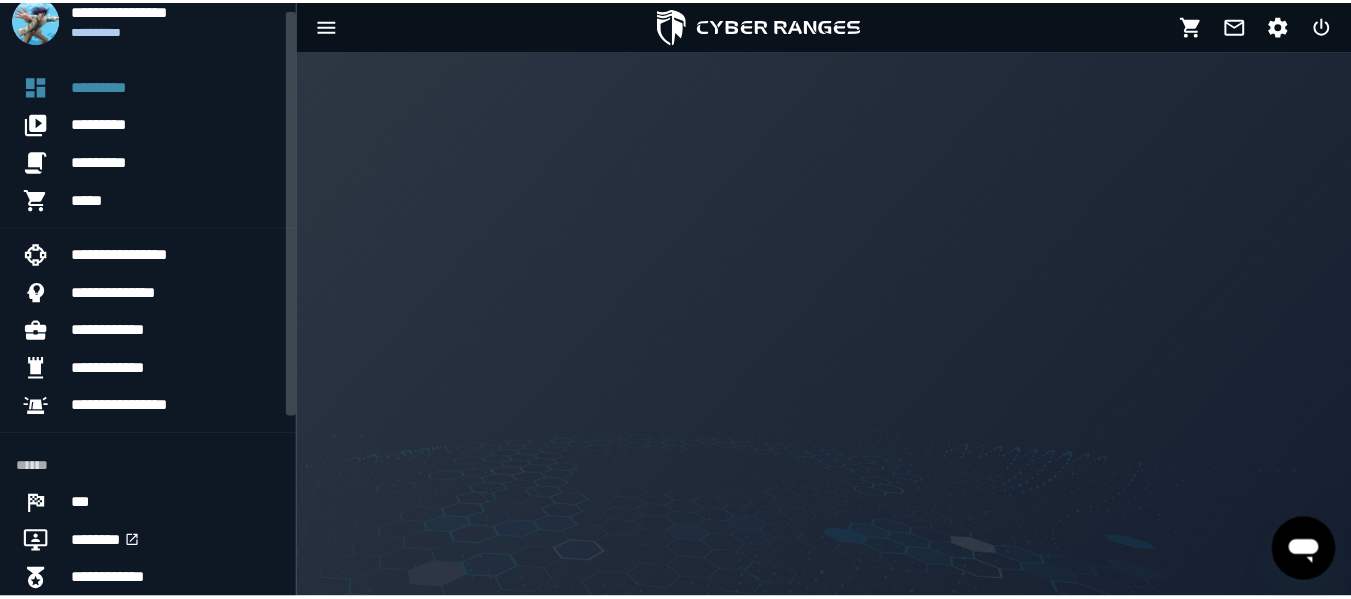 scroll, scrollTop: 0, scrollLeft: 0, axis: both 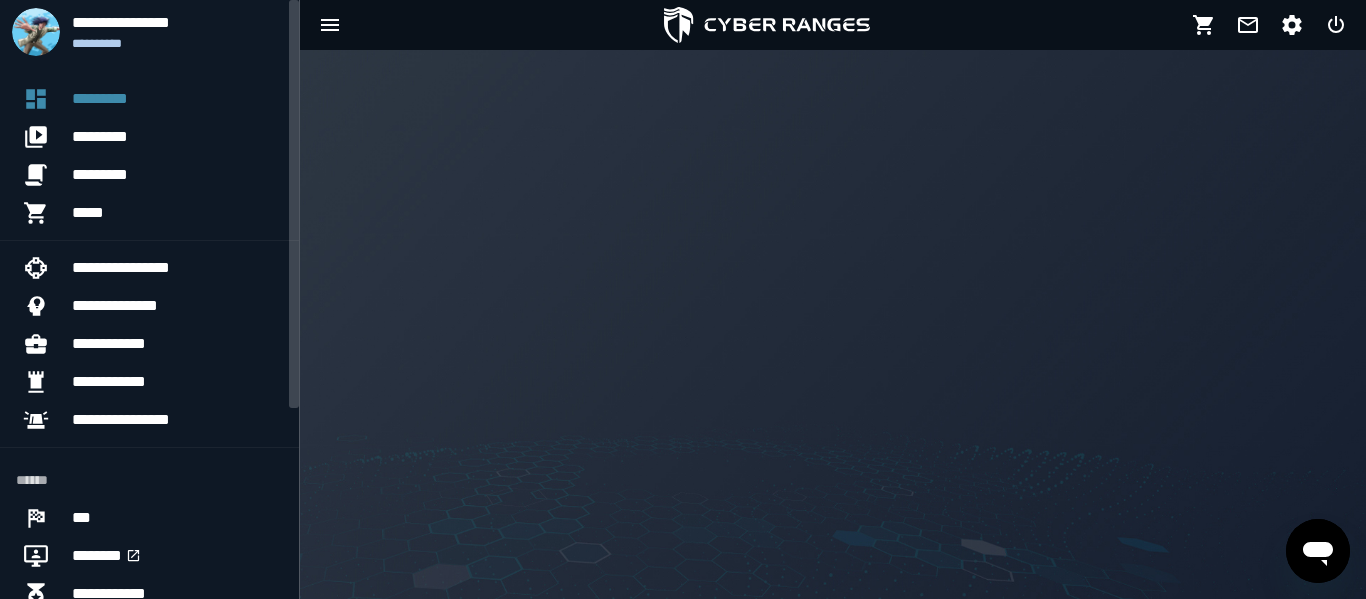 drag, startPoint x: 296, startPoint y: 171, endPoint x: 211, endPoint y: 90, distance: 117.413795 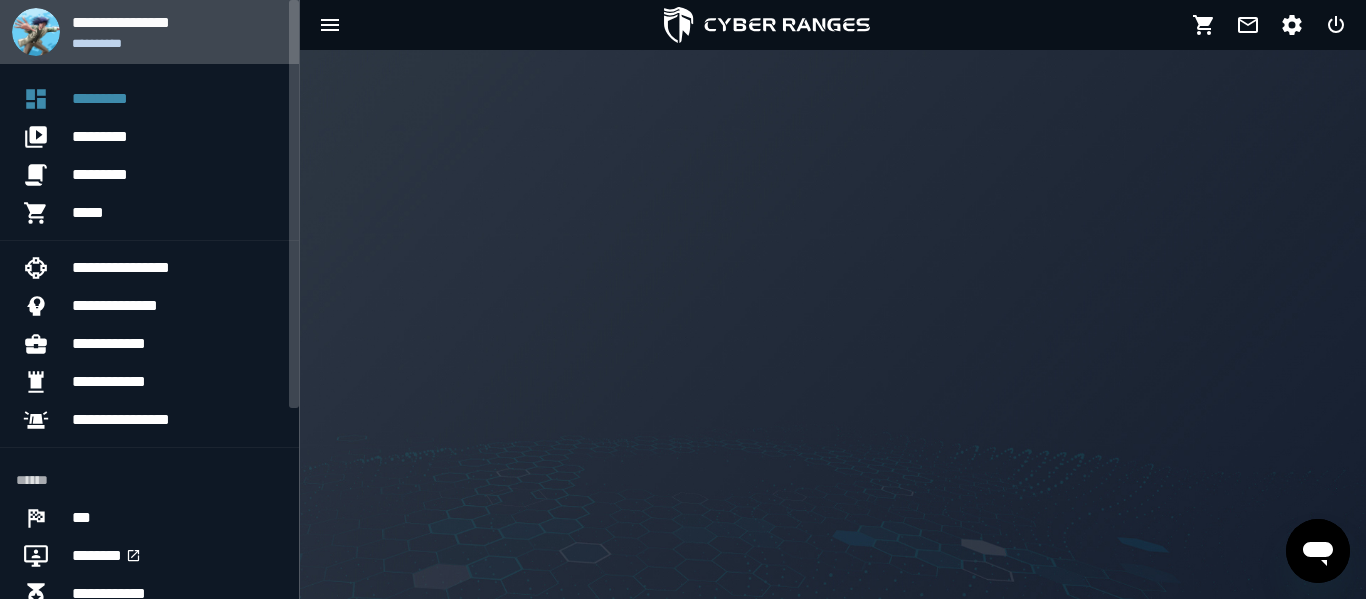 click on "**********" at bounding box center [177, 32] 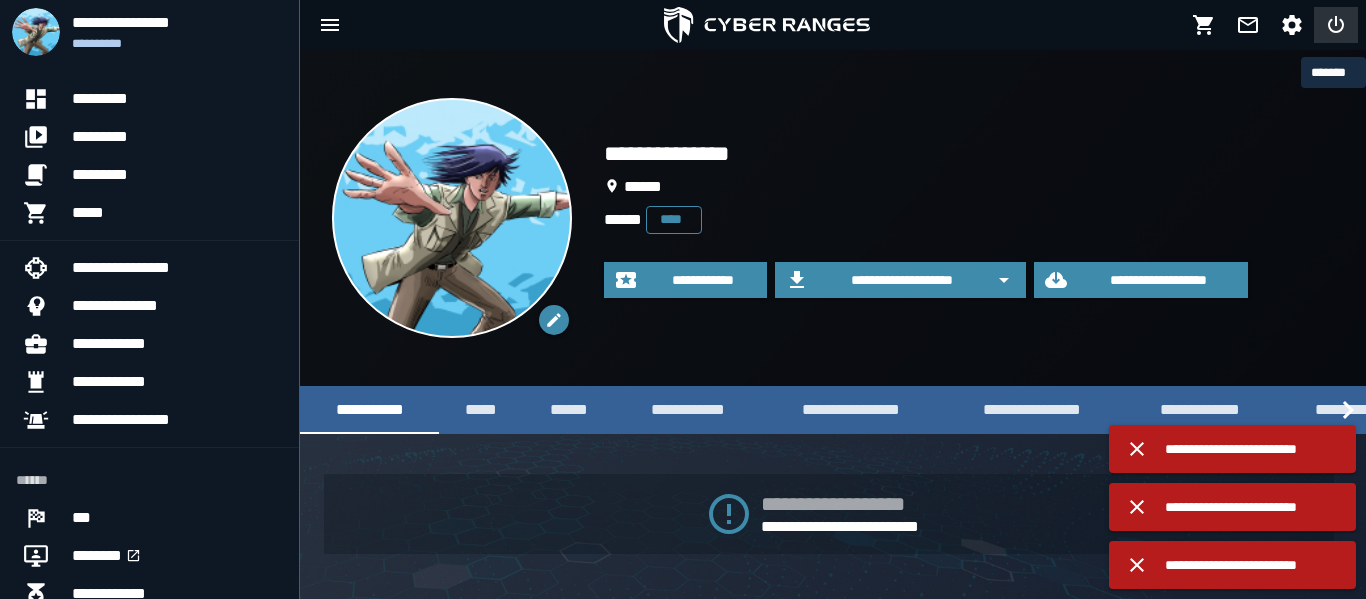 click 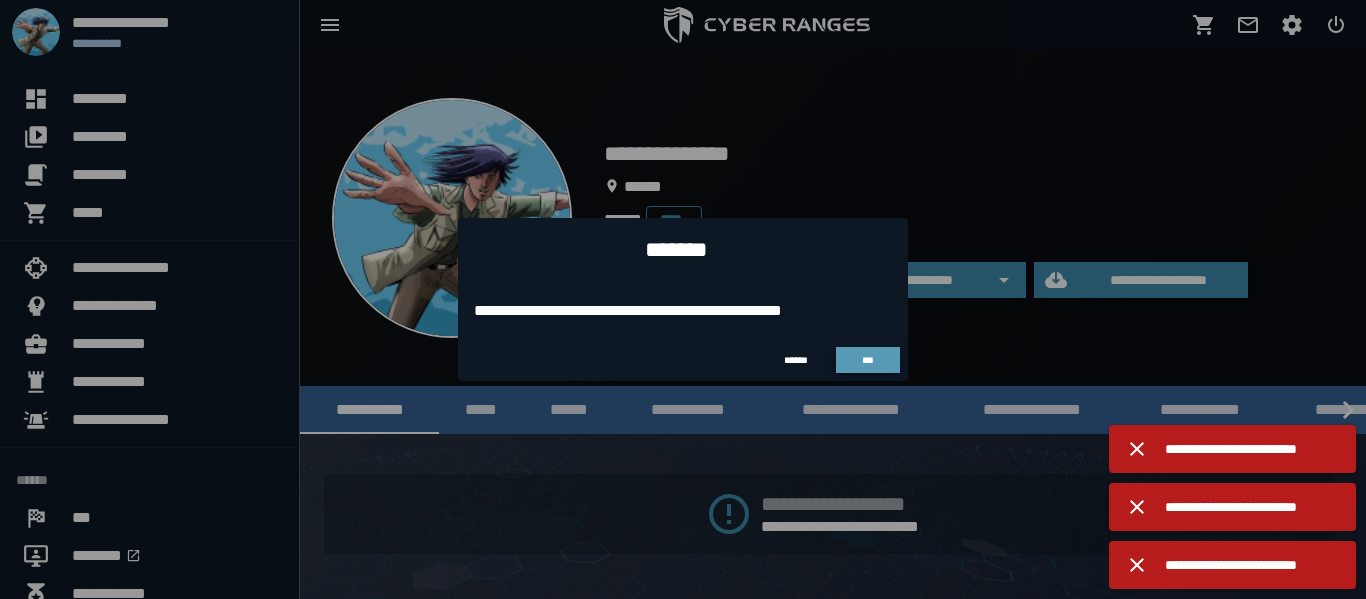 click on "***" at bounding box center [868, 360] 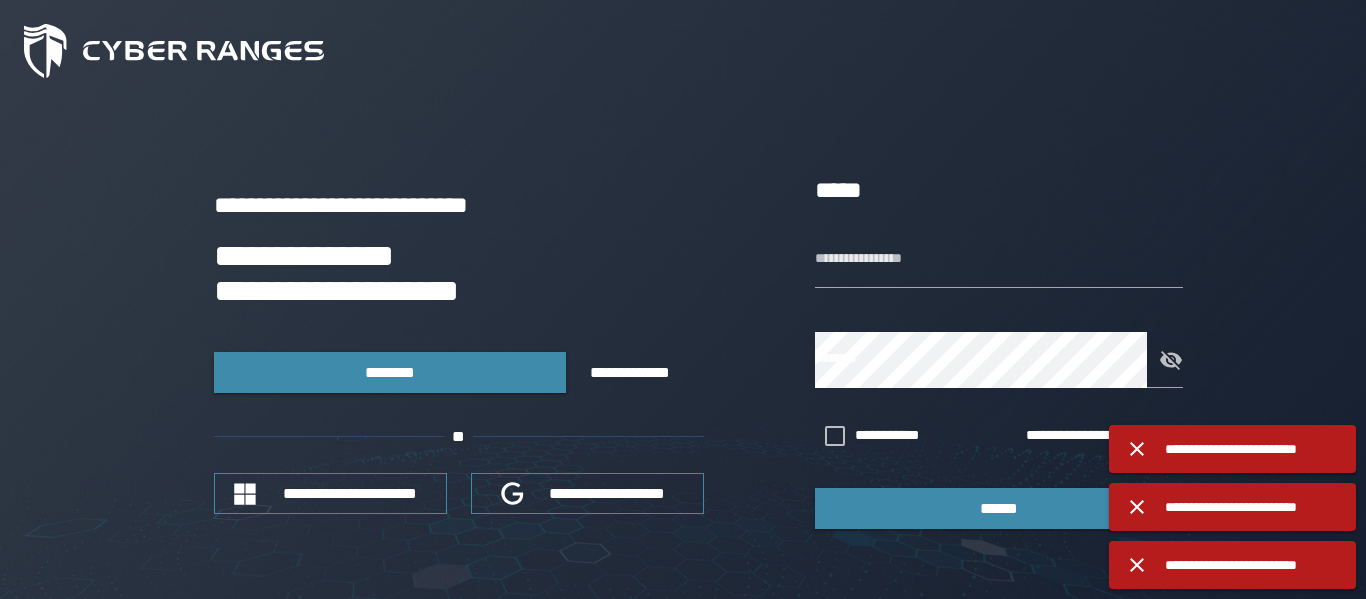 type on "**********" 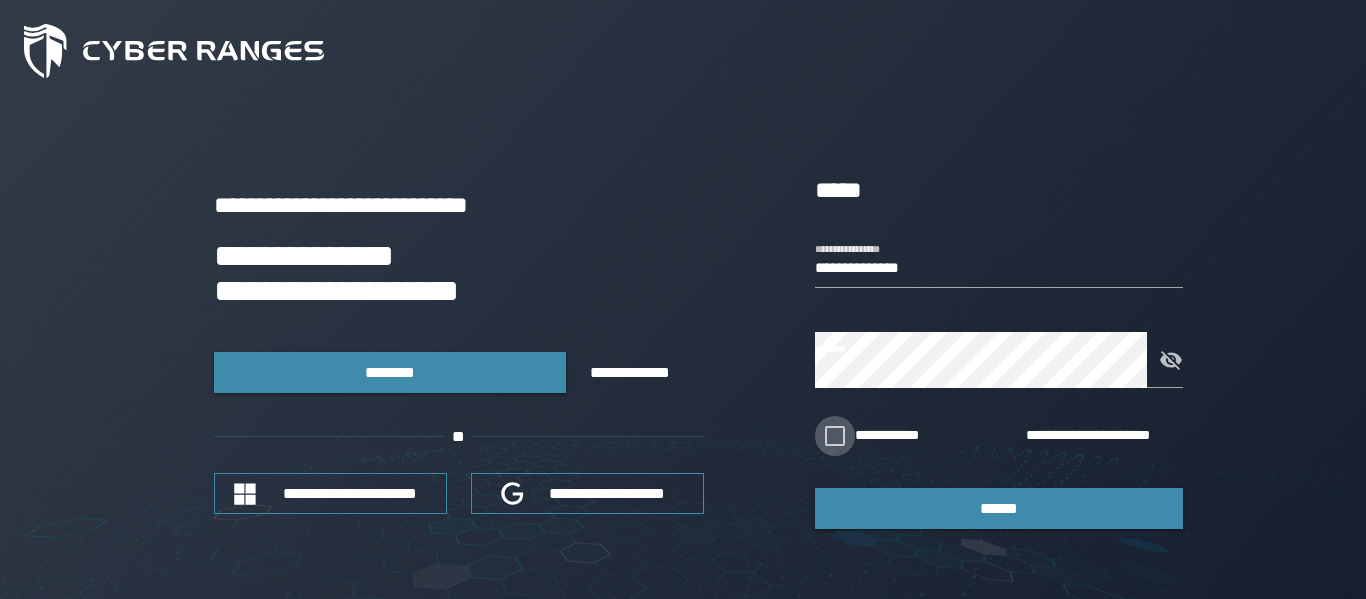 click on "**********" at bounding box center [882, 436] 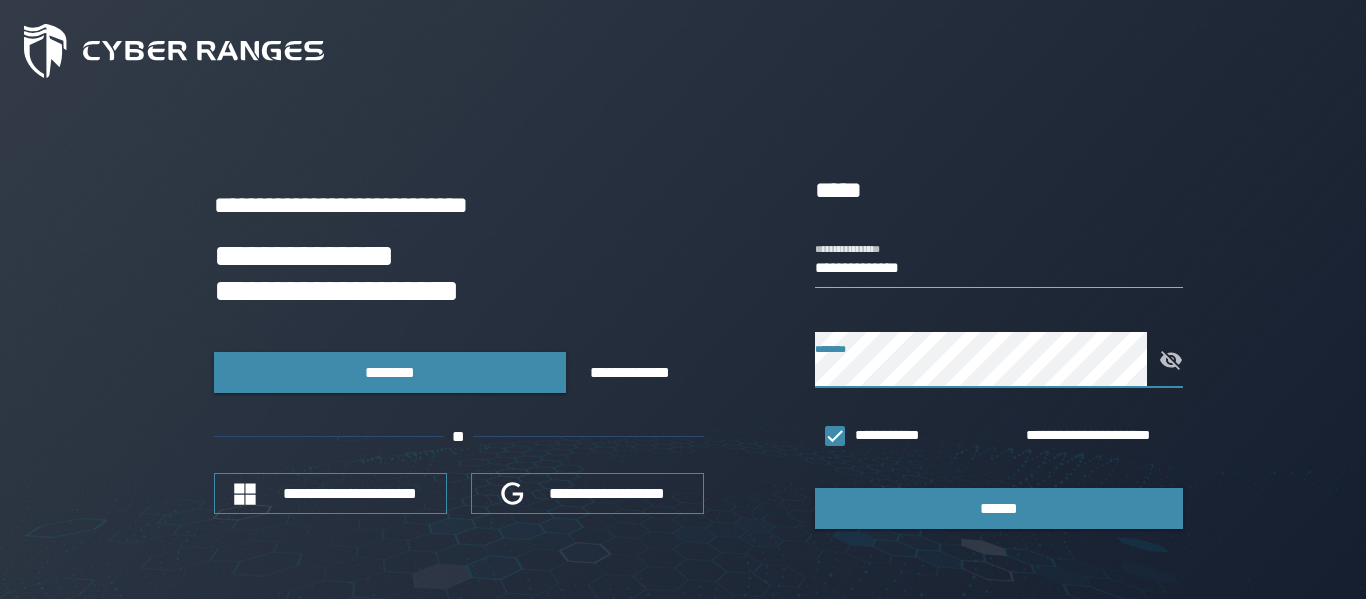 click 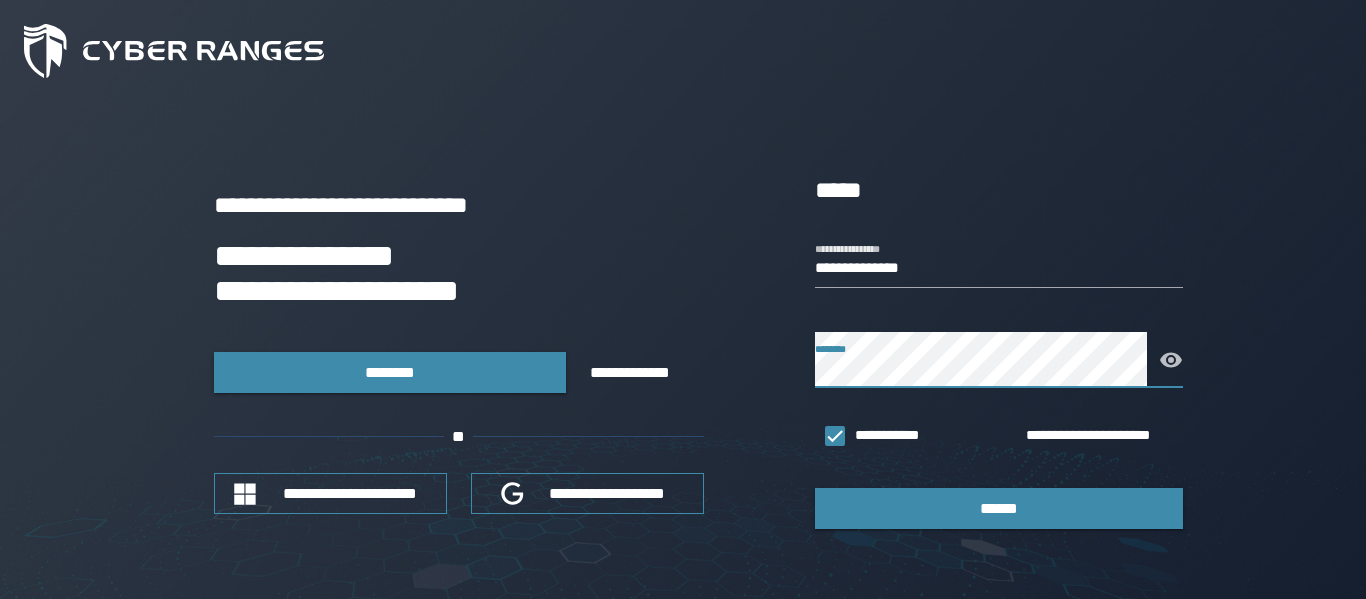 click 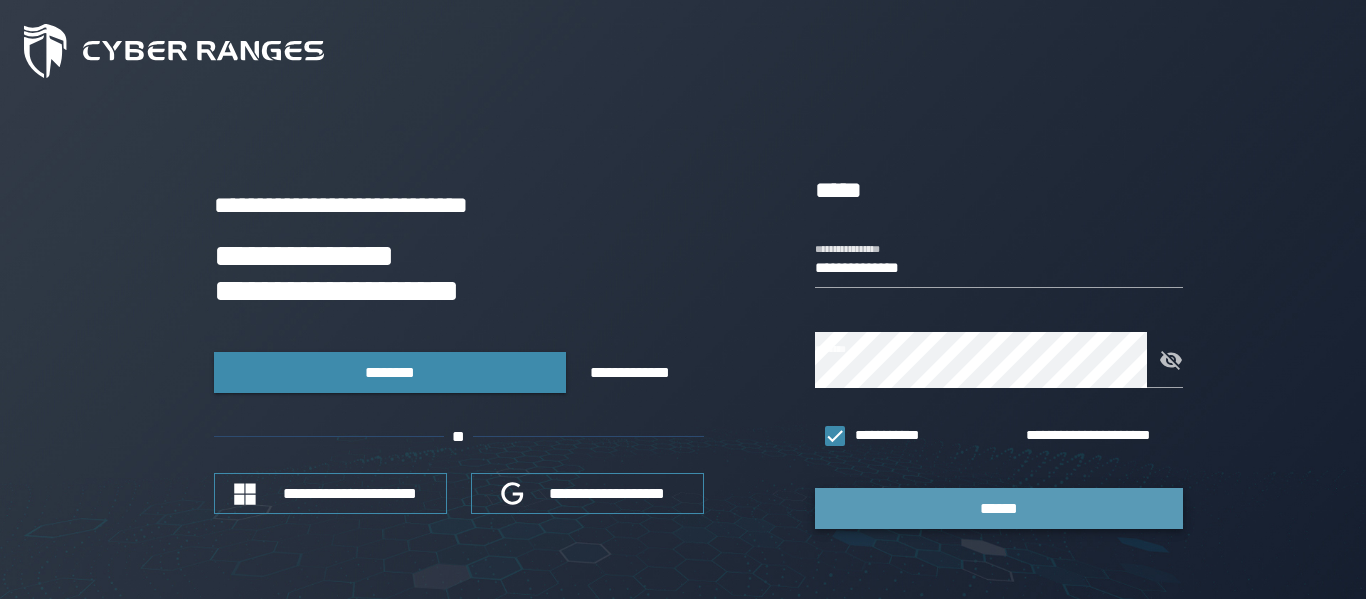 click on "******" at bounding box center (999, 508) 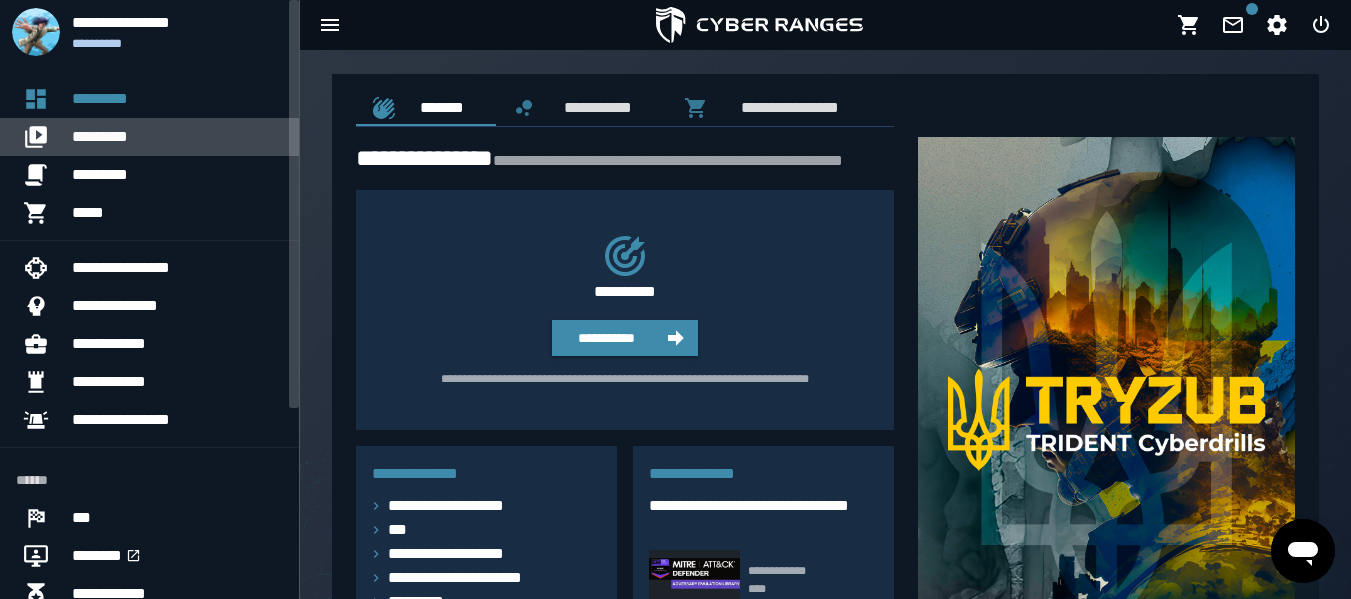 click on "*********" at bounding box center (177, 137) 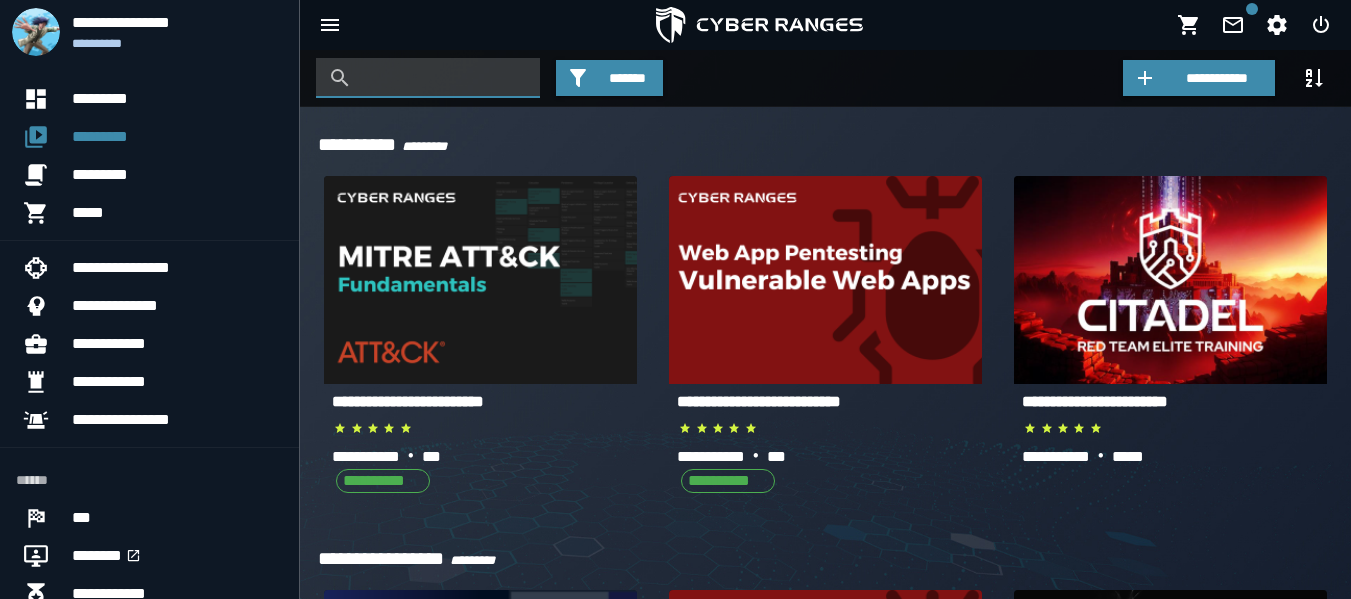 click at bounding box center (443, 78) 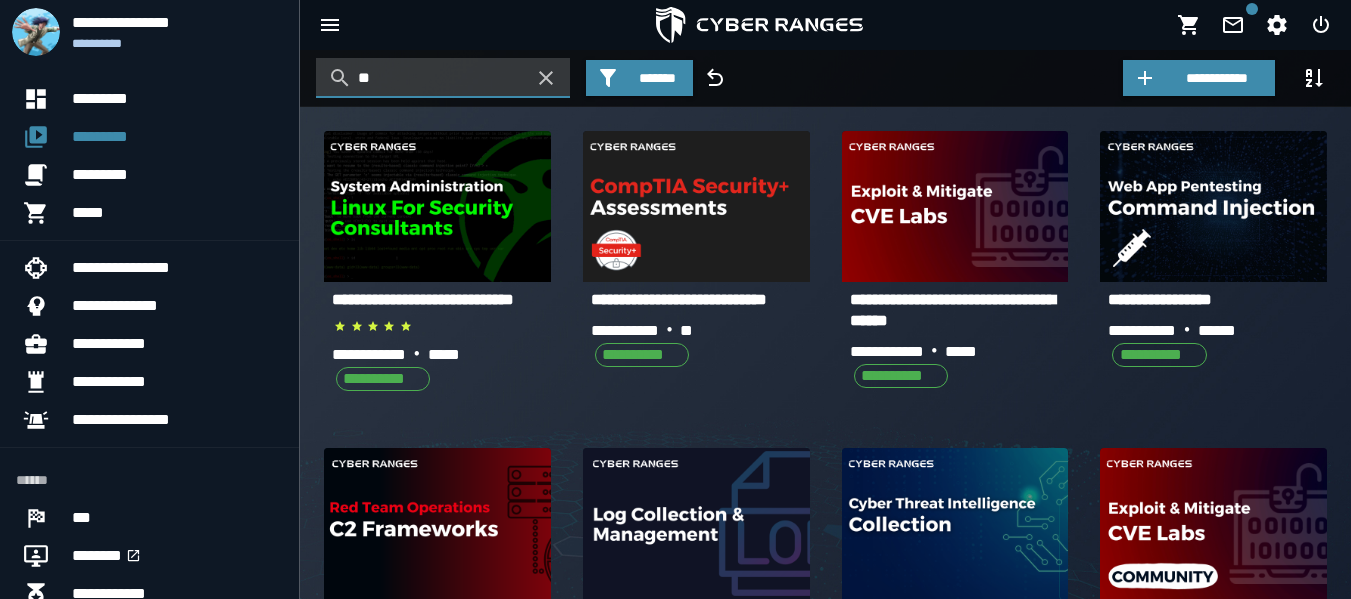 type on "*" 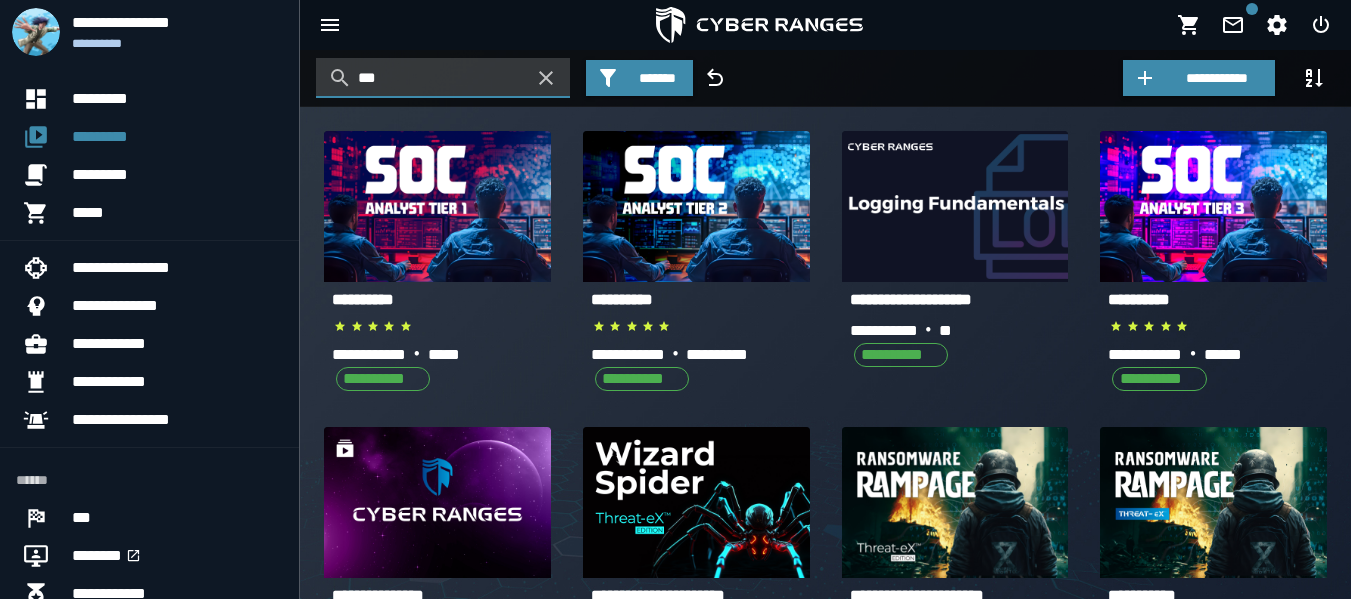 type on "***" 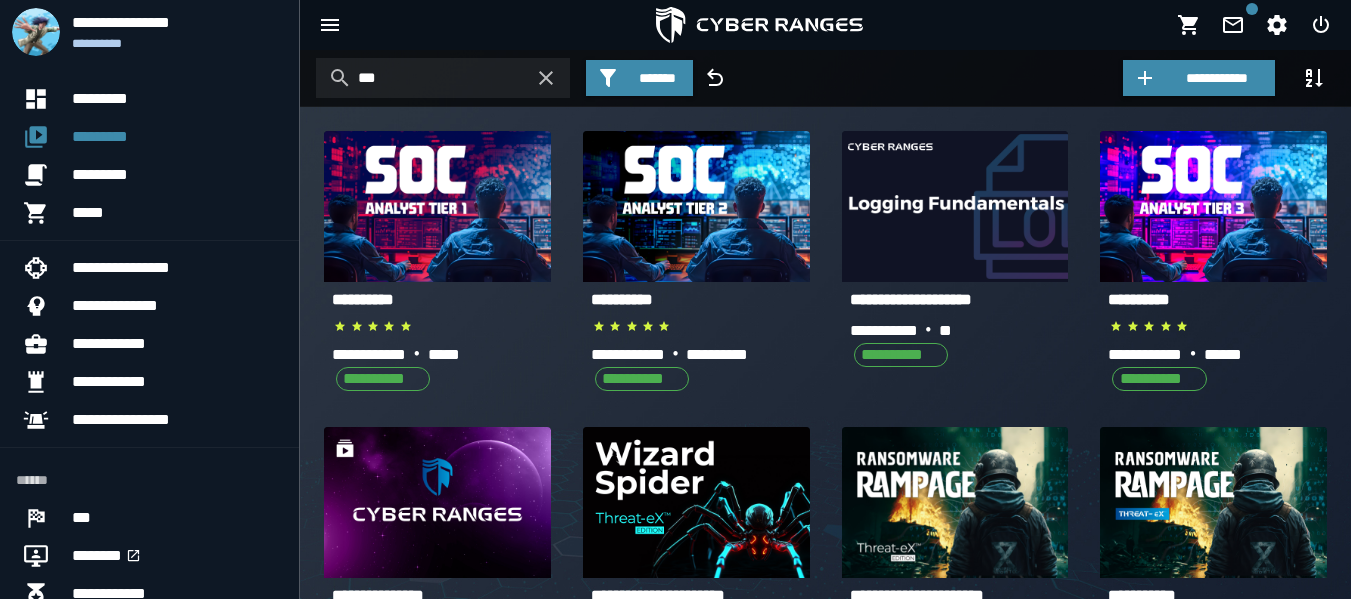 click on "**********" at bounding box center [441, 302] 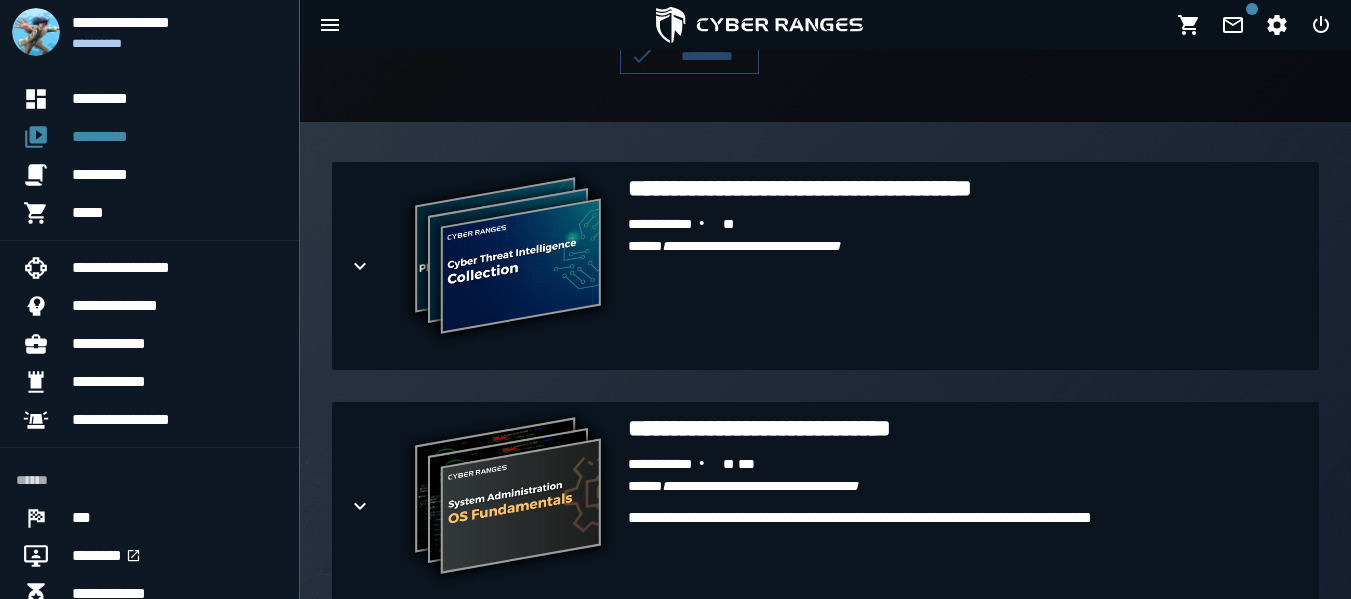 scroll, scrollTop: 401, scrollLeft: 0, axis: vertical 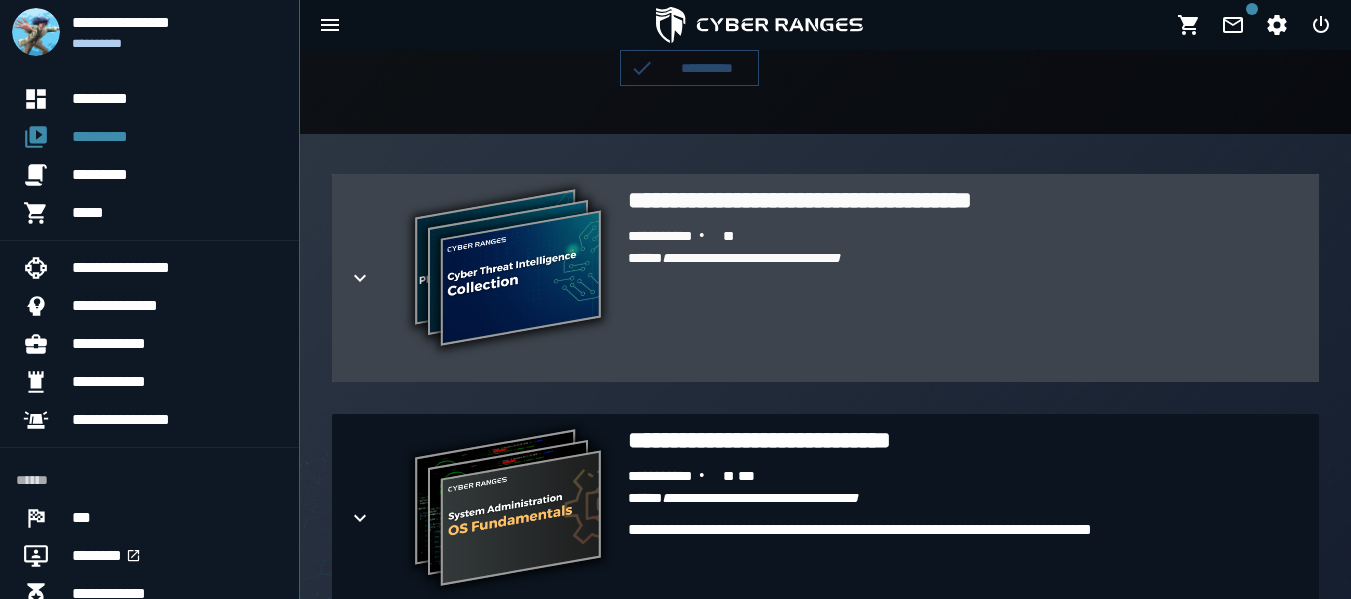 click on "**********" at bounding box center [965, 237] 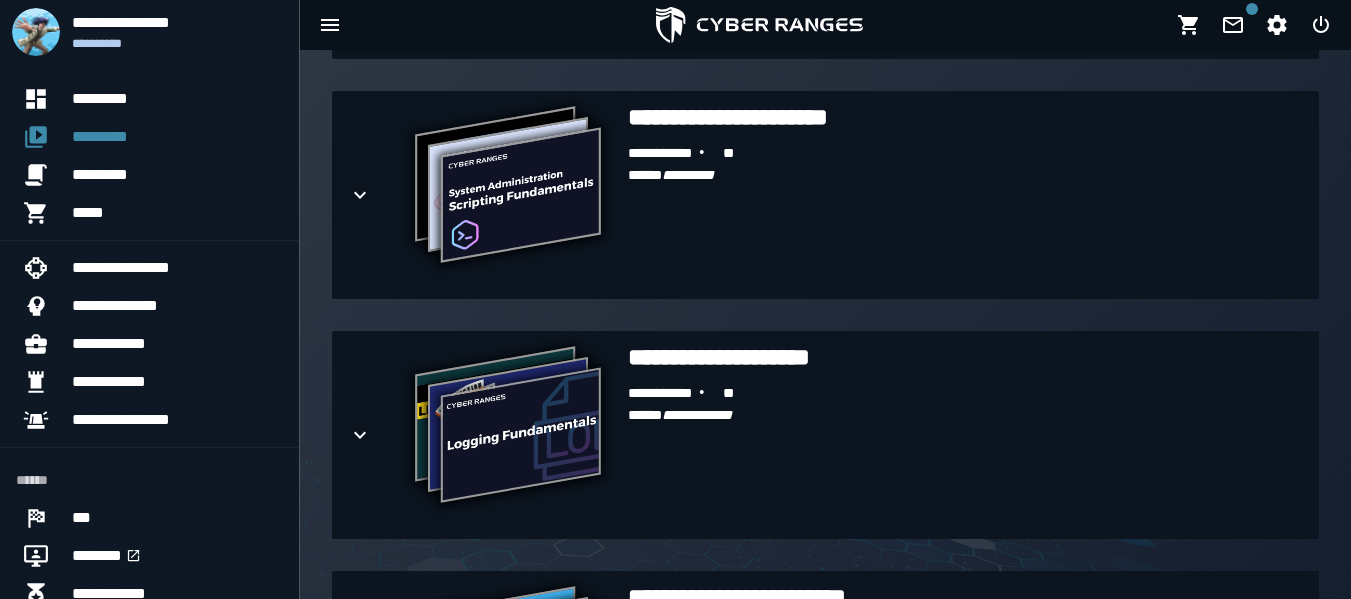 scroll, scrollTop: 1973, scrollLeft: 0, axis: vertical 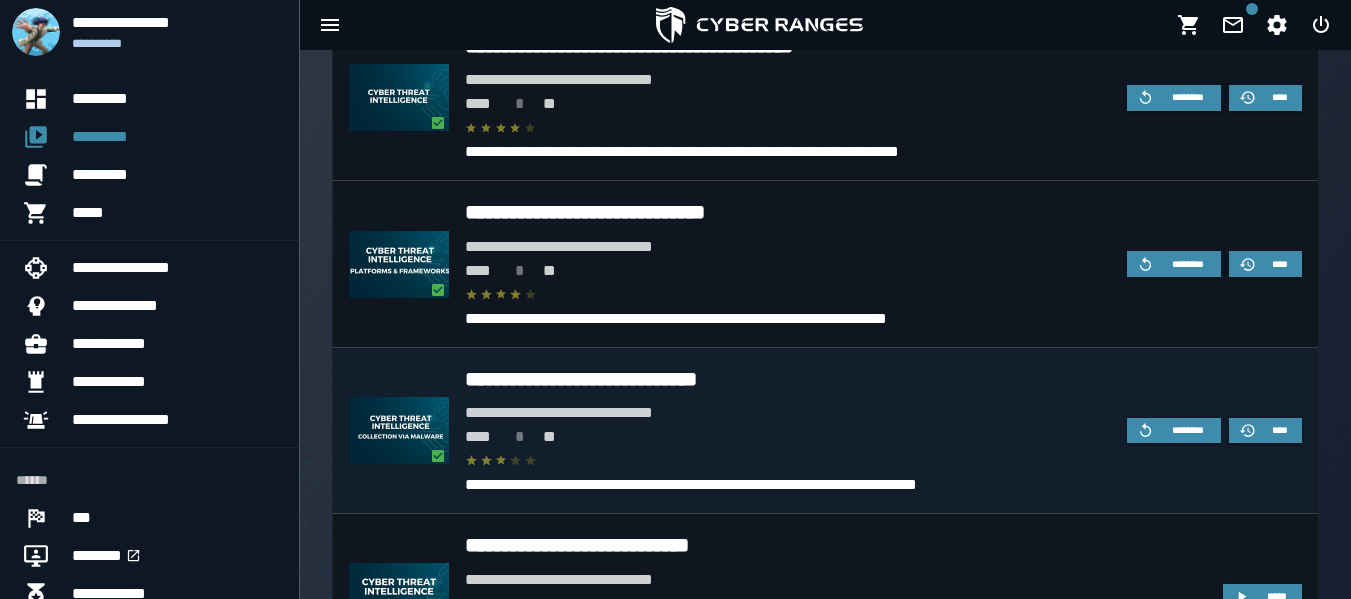 click on "**** * **" at bounding box center [788, 437] 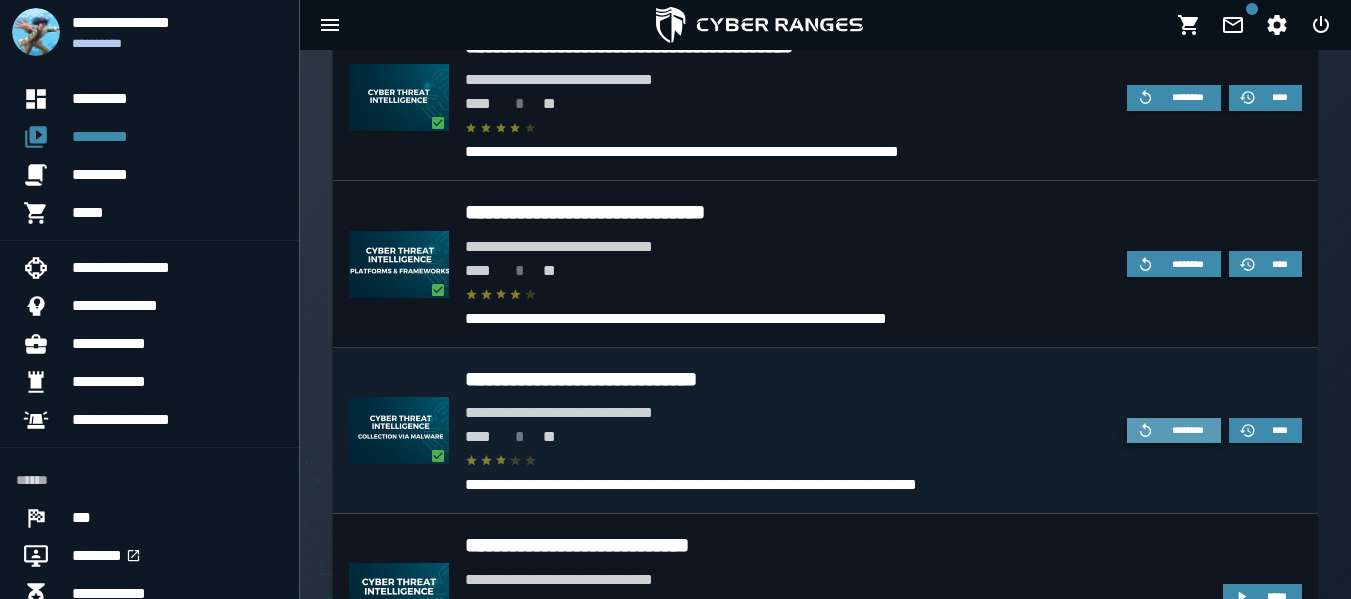 click on "********" at bounding box center (1174, 431) 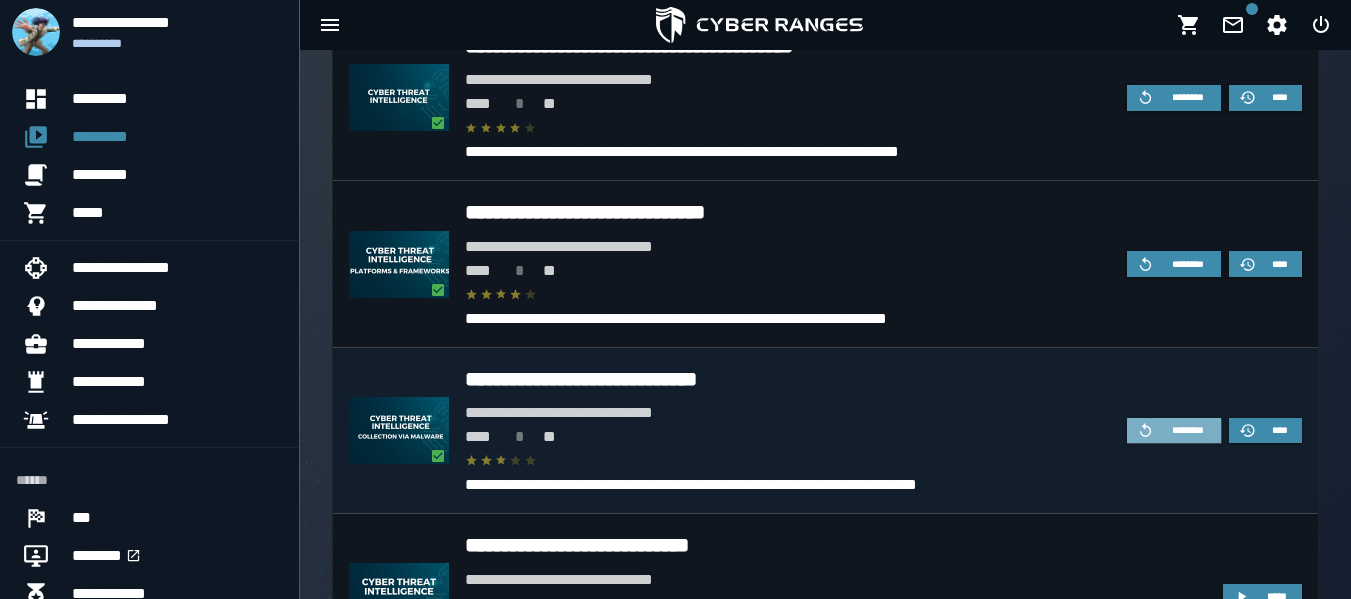 scroll, scrollTop: 0, scrollLeft: 0, axis: both 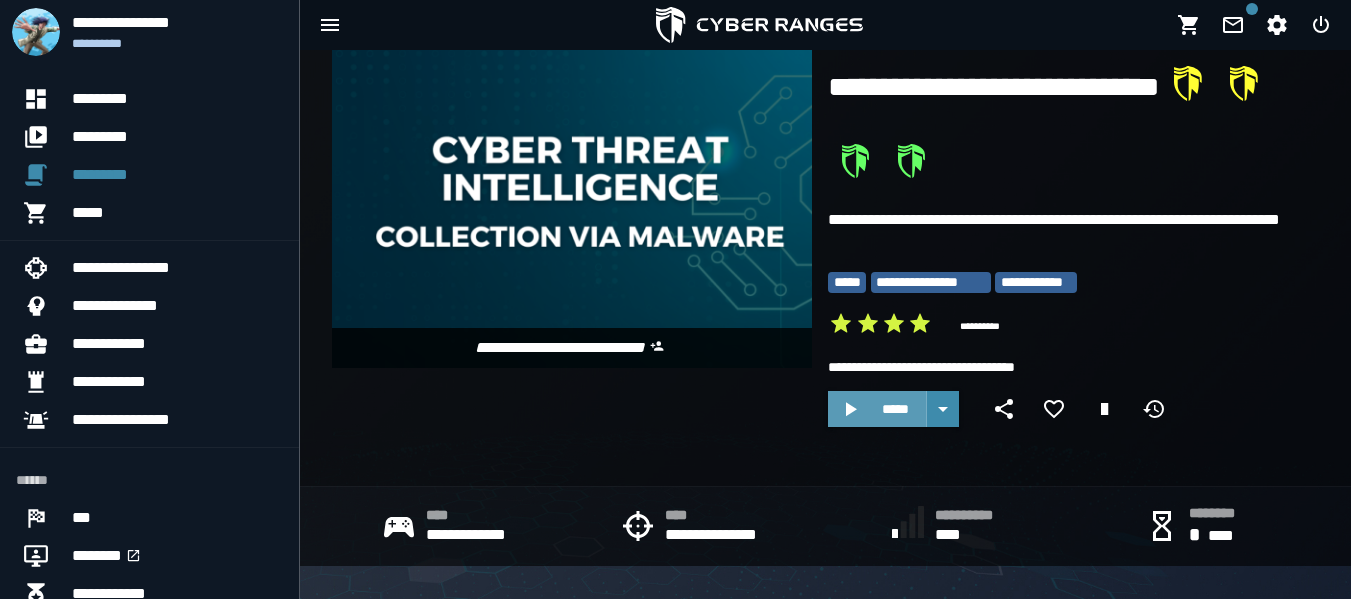 click on "*****" at bounding box center [895, 409] 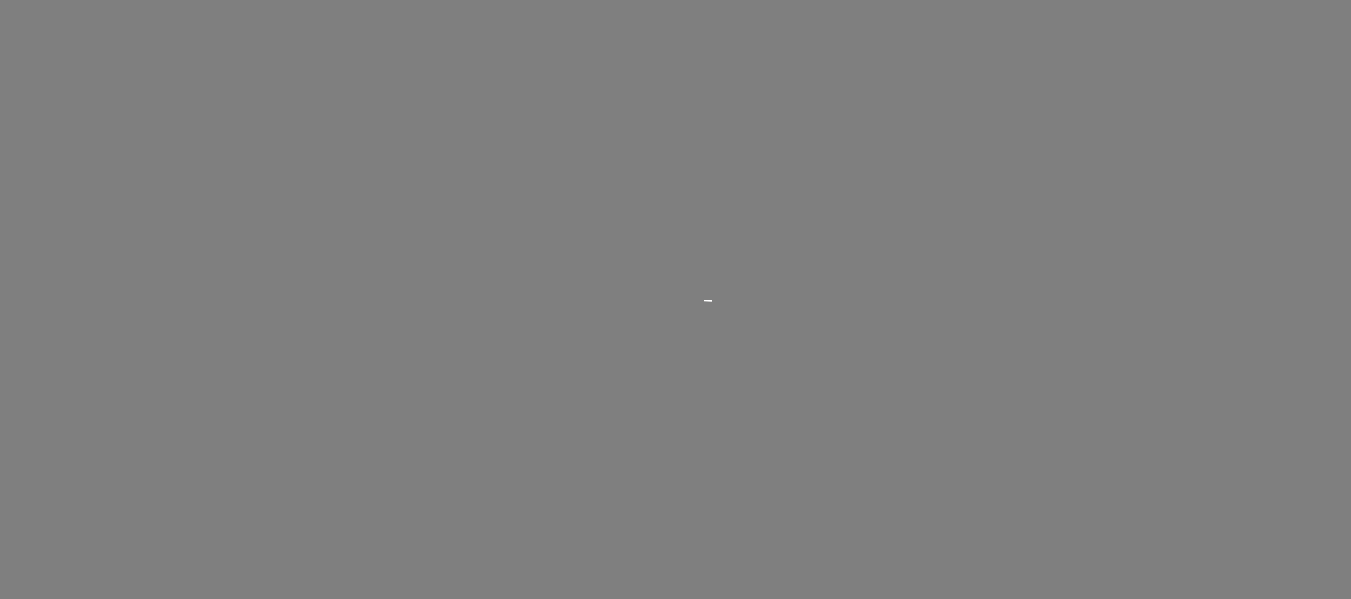 scroll, scrollTop: 0, scrollLeft: 0, axis: both 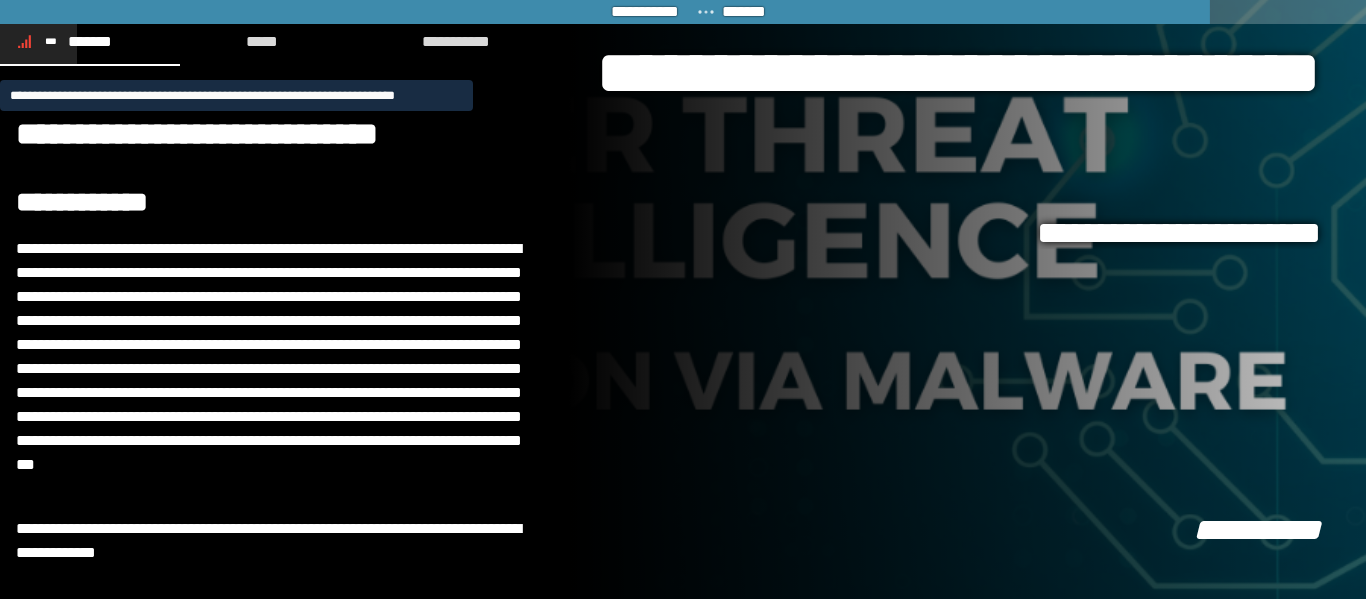 click on "***" at bounding box center [38, 42] 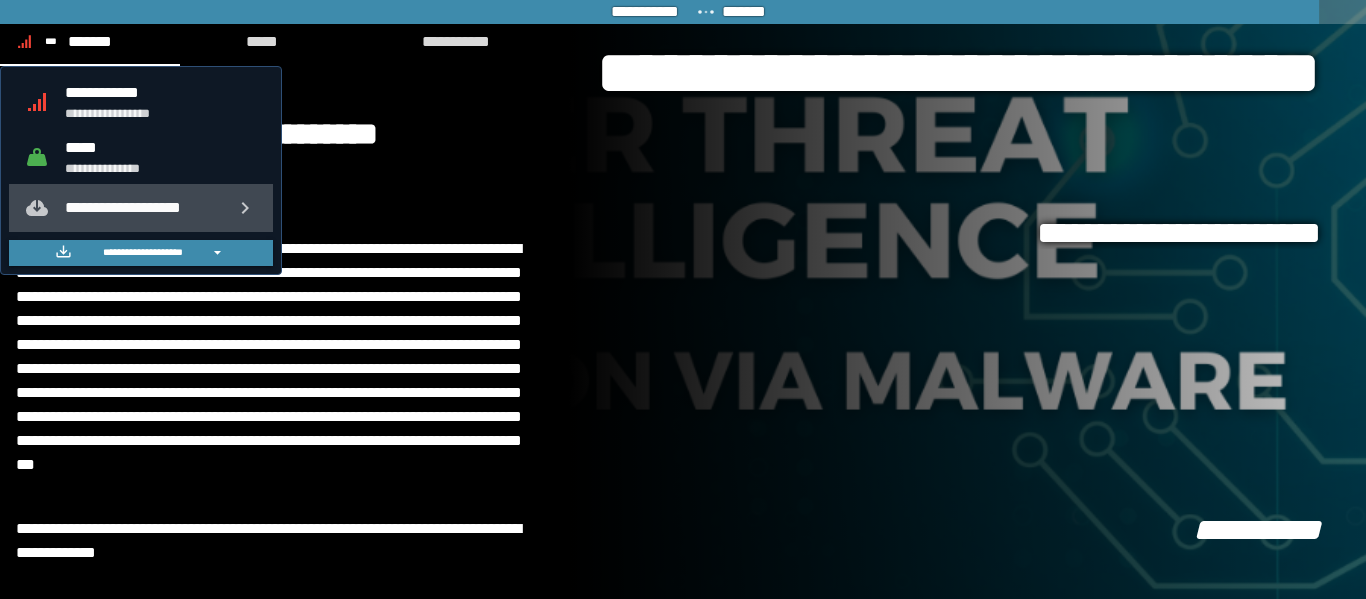 click on "**********" 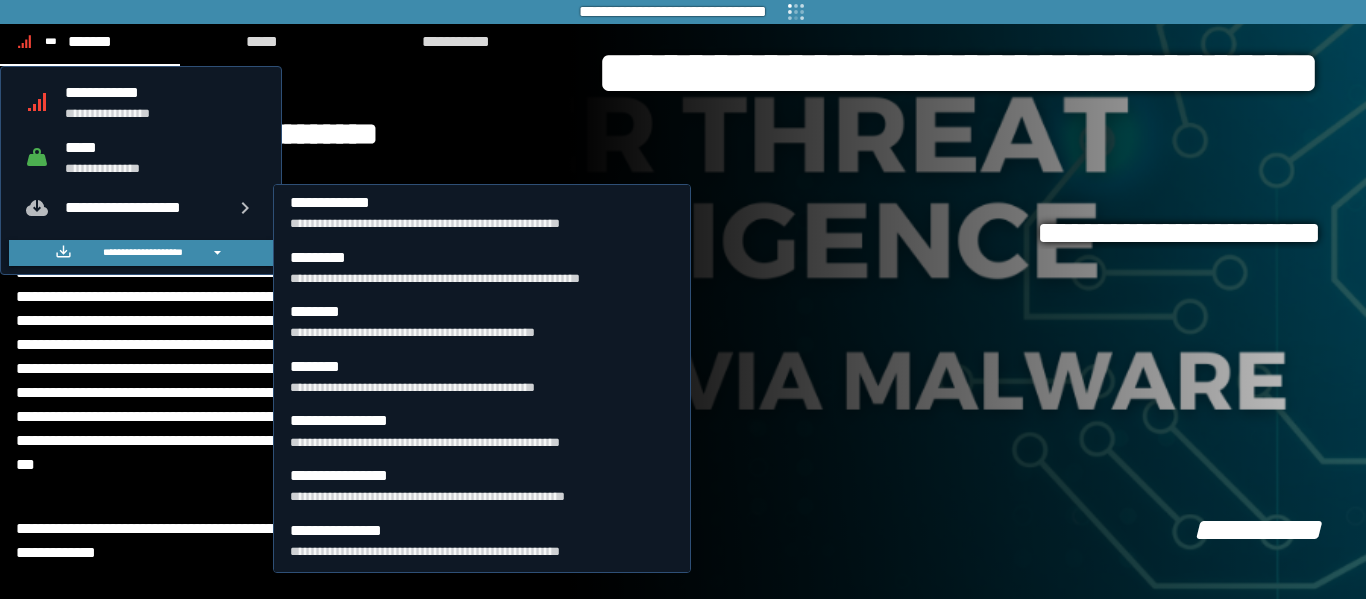 click on "*****" at bounding box center (161, 147) 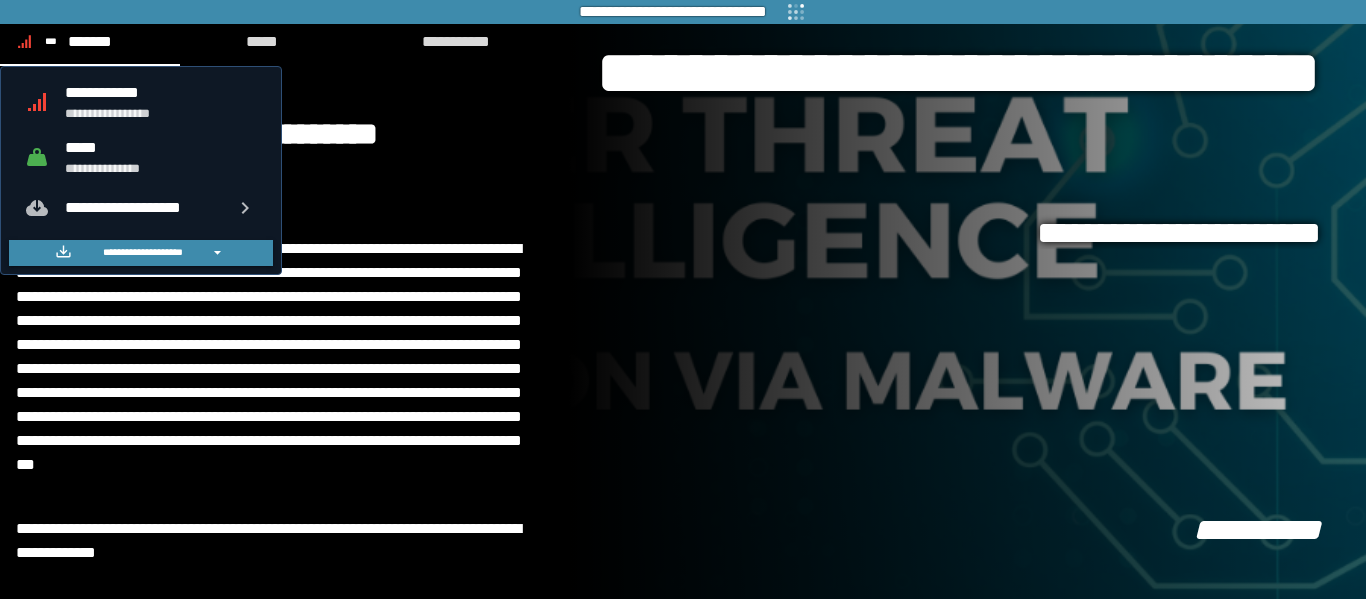 click on "**********" at bounding box center [161, 102] 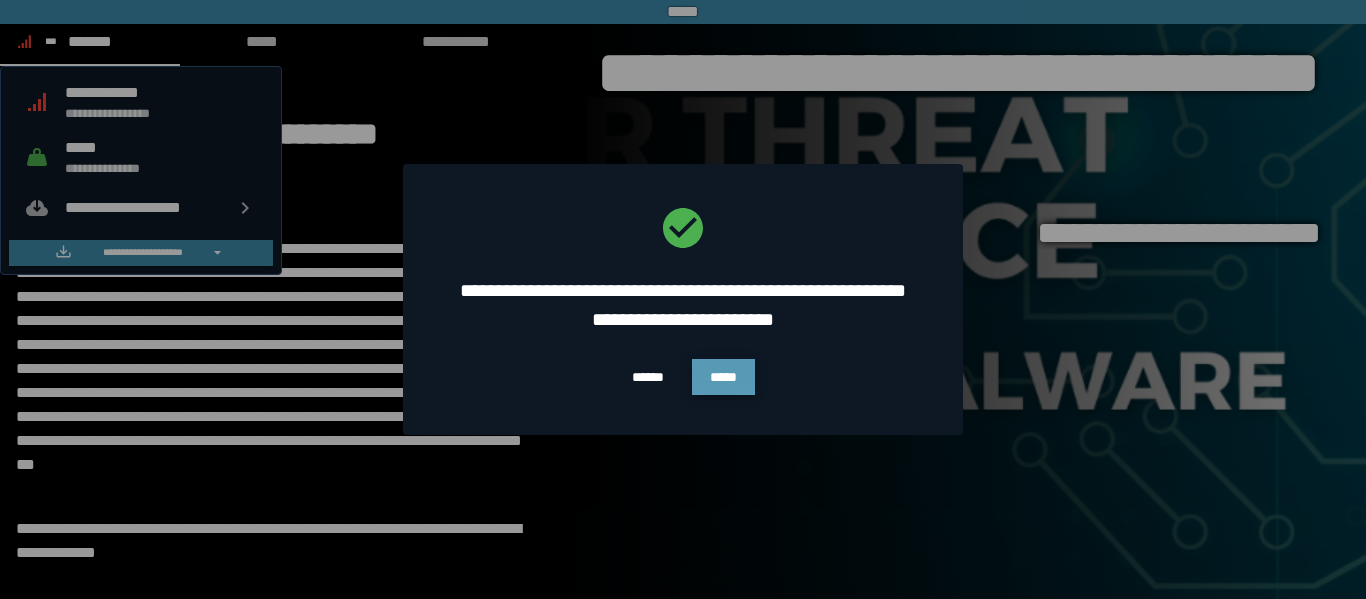 click on "*****" at bounding box center (723, 377) 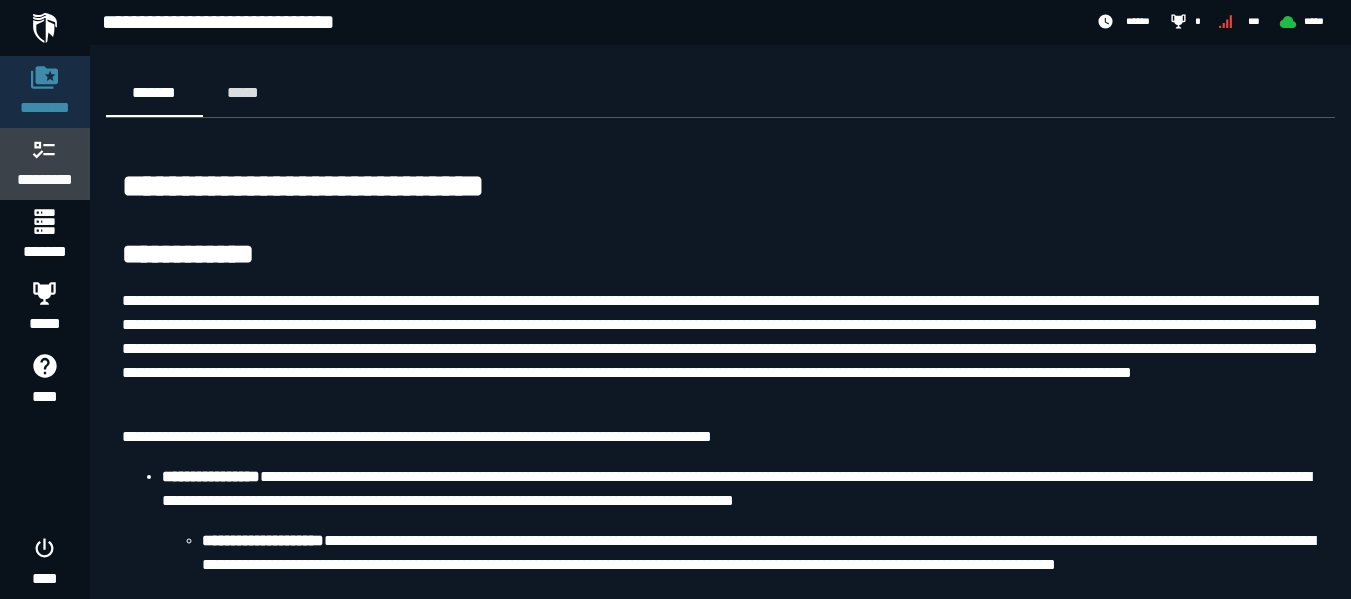 click on "*********" at bounding box center (45, 180) 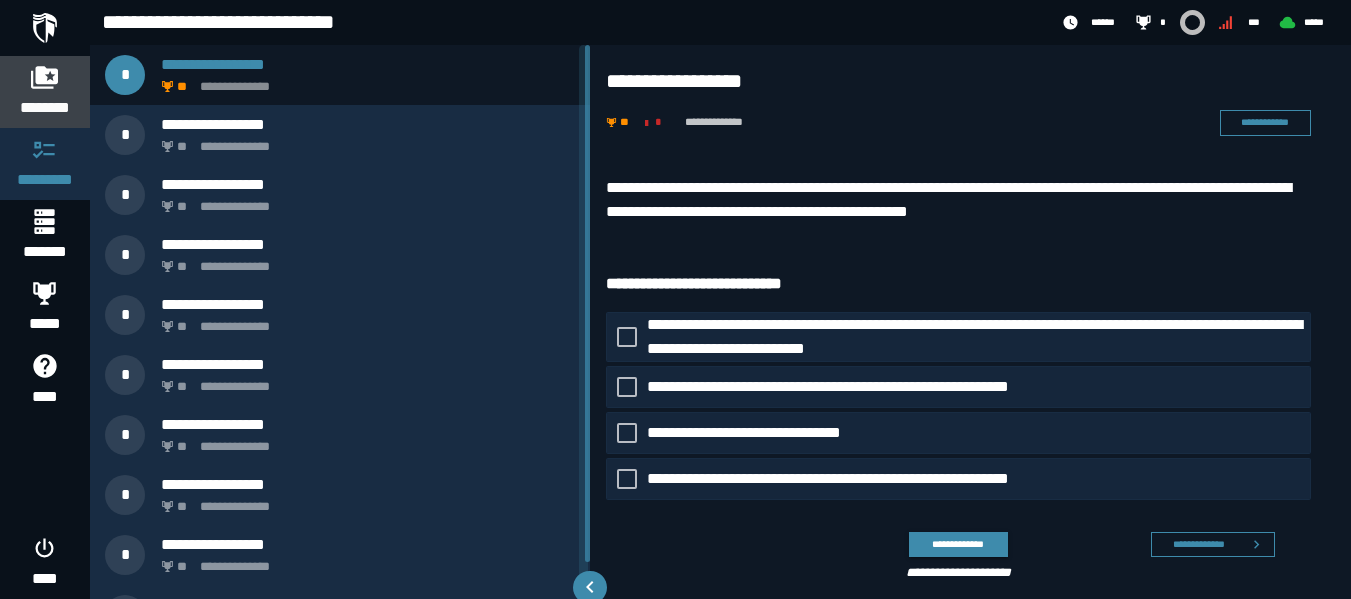 click on "********" at bounding box center (45, 108) 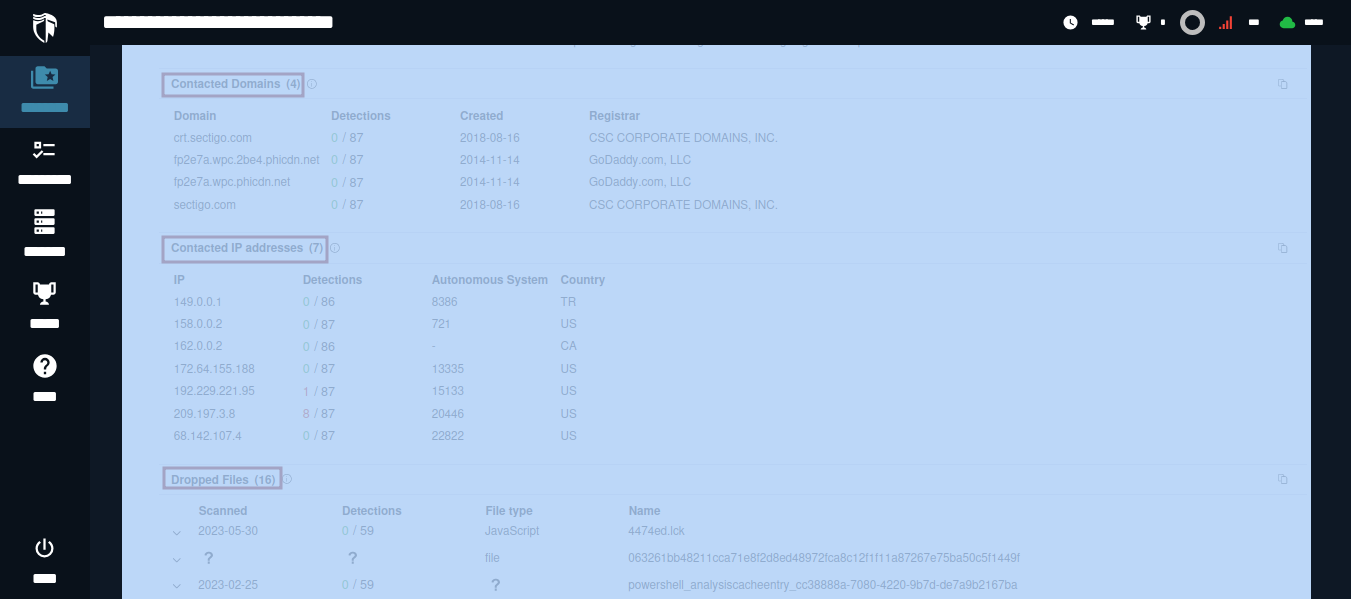 scroll, scrollTop: 4784, scrollLeft: 0, axis: vertical 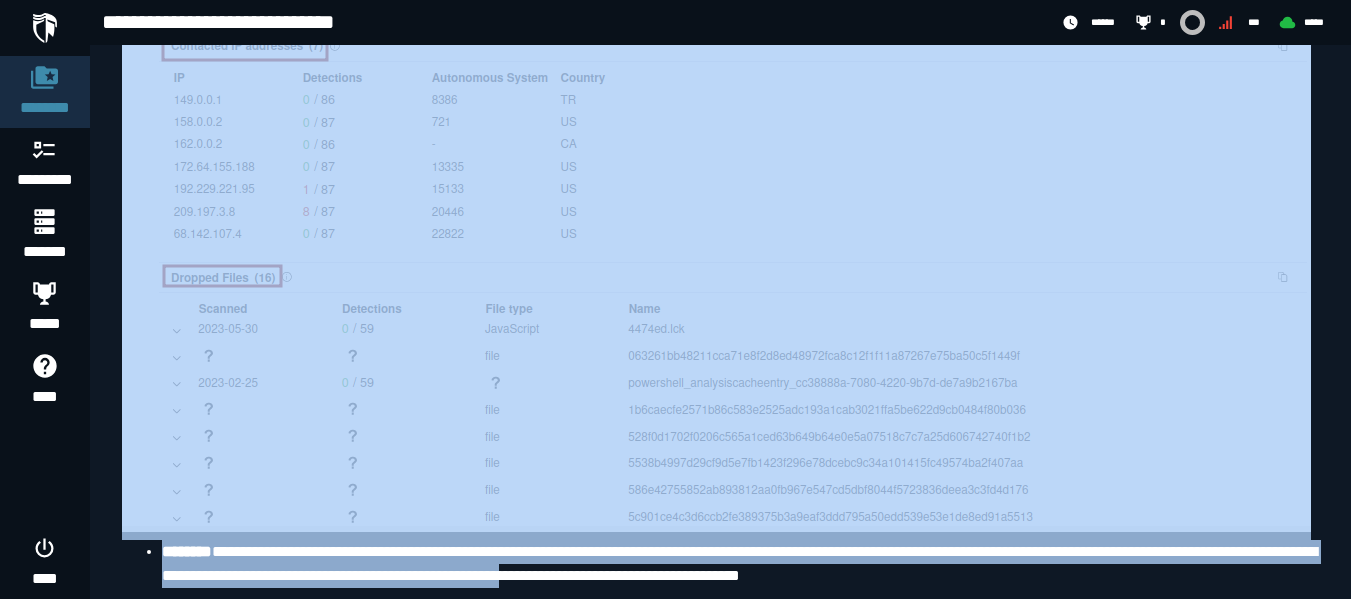 drag, startPoint x: 120, startPoint y: 156, endPoint x: 726, endPoint y: 644, distance: 778.0617 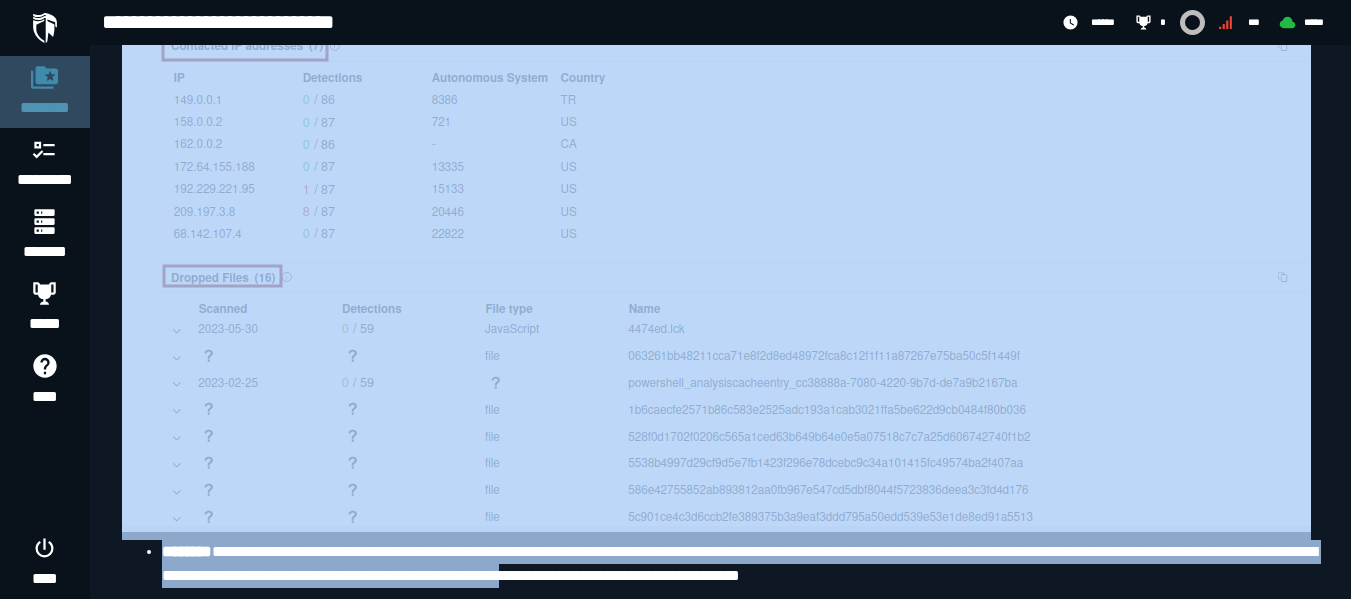 click on "********" at bounding box center [45, 92] 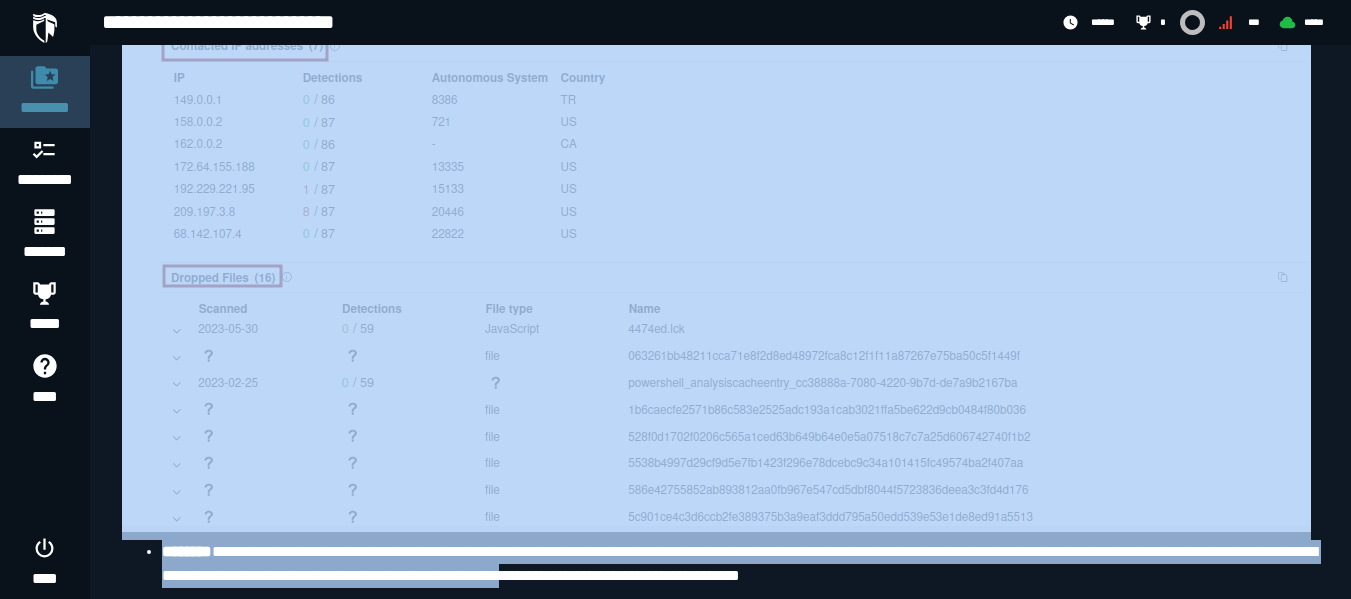 scroll, scrollTop: 0, scrollLeft: 0, axis: both 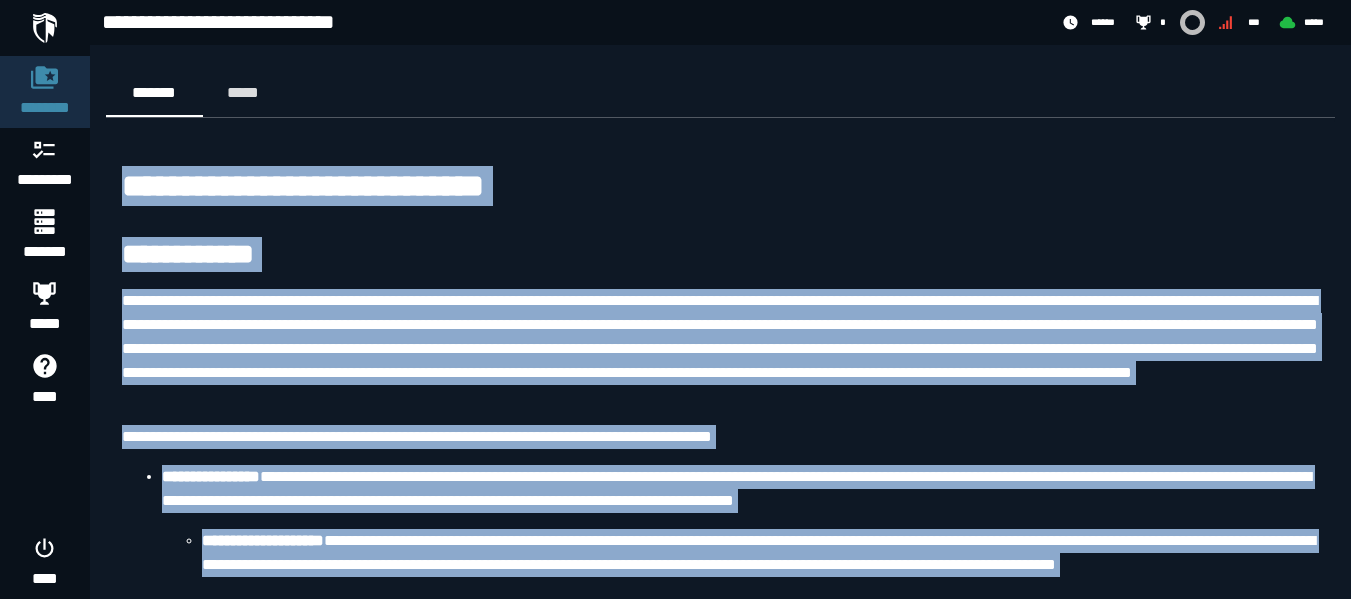 click on "**********" at bounding box center [720, 187] 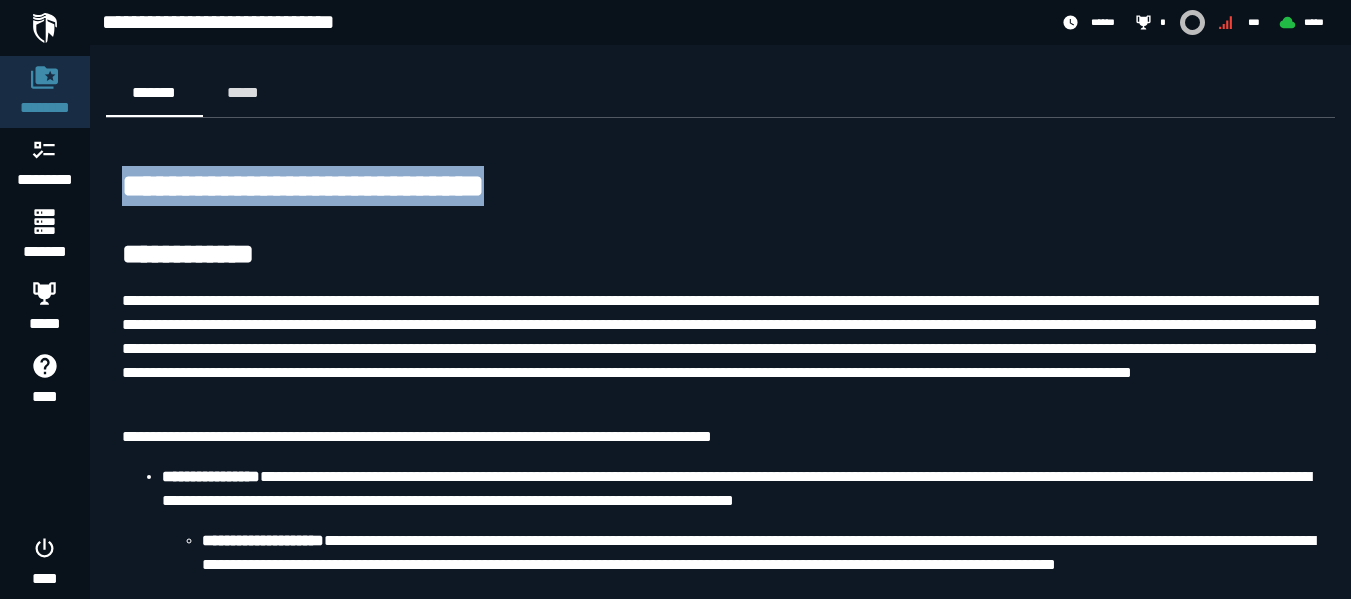 drag, startPoint x: 763, startPoint y: 166, endPoint x: 99, endPoint y: 156, distance: 664.0753 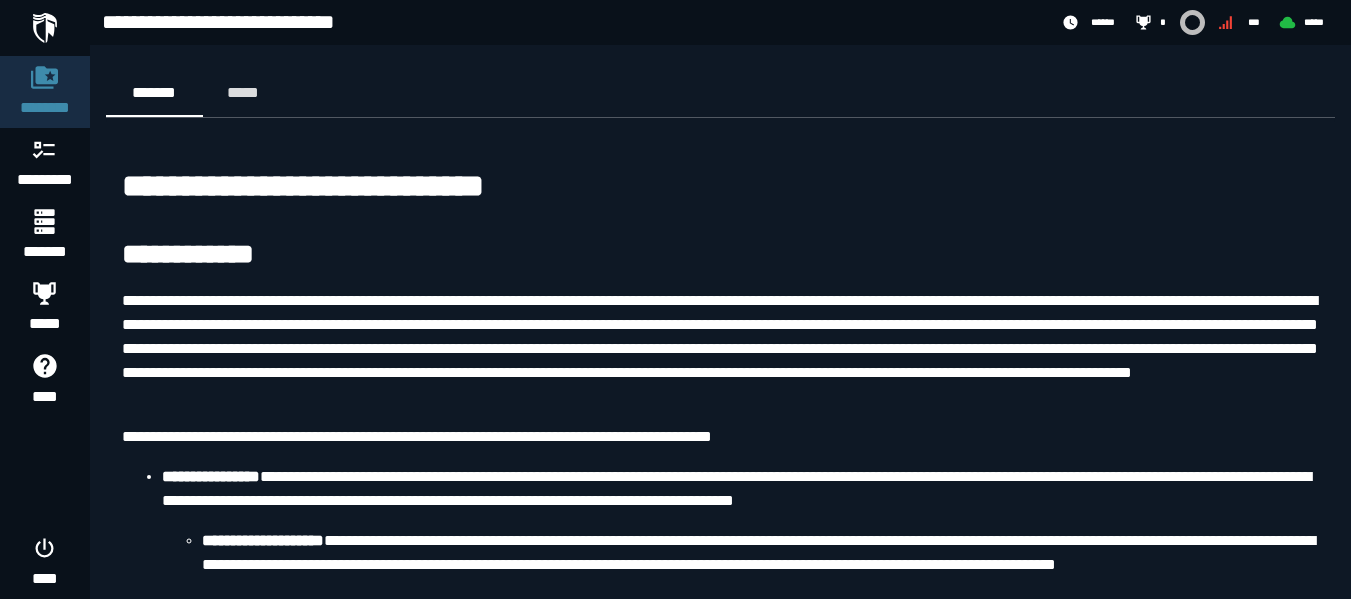 click on "**********" at bounding box center [720, 349] 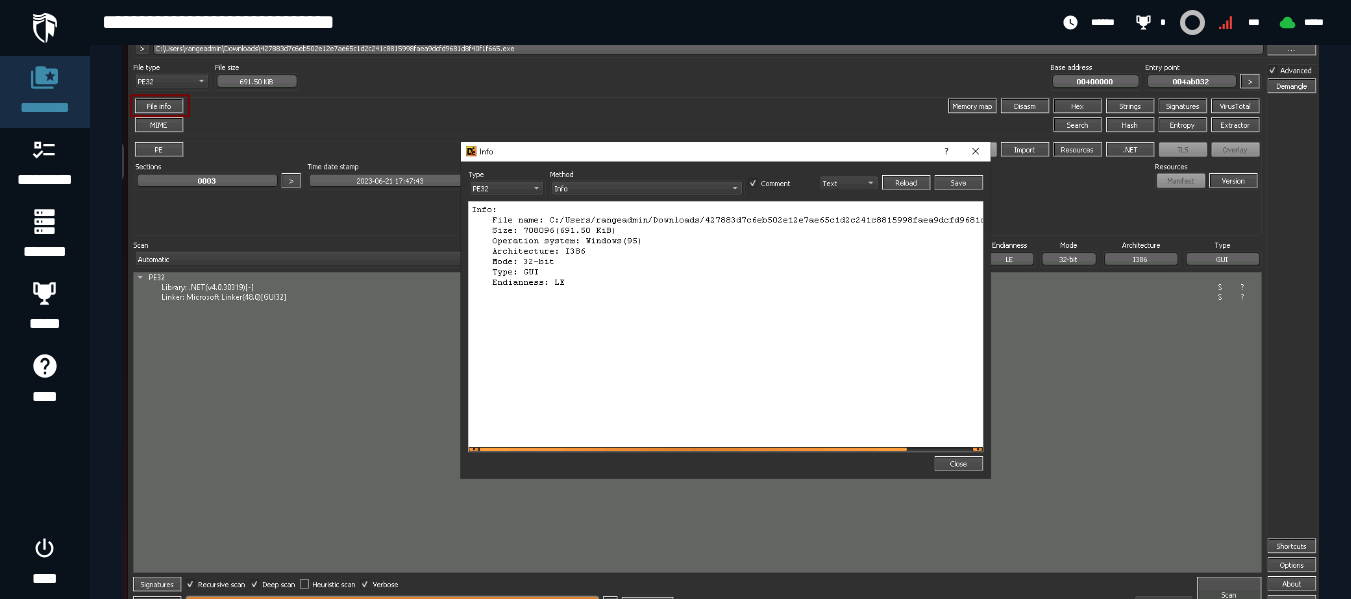 scroll, scrollTop: 18665, scrollLeft: 0, axis: vertical 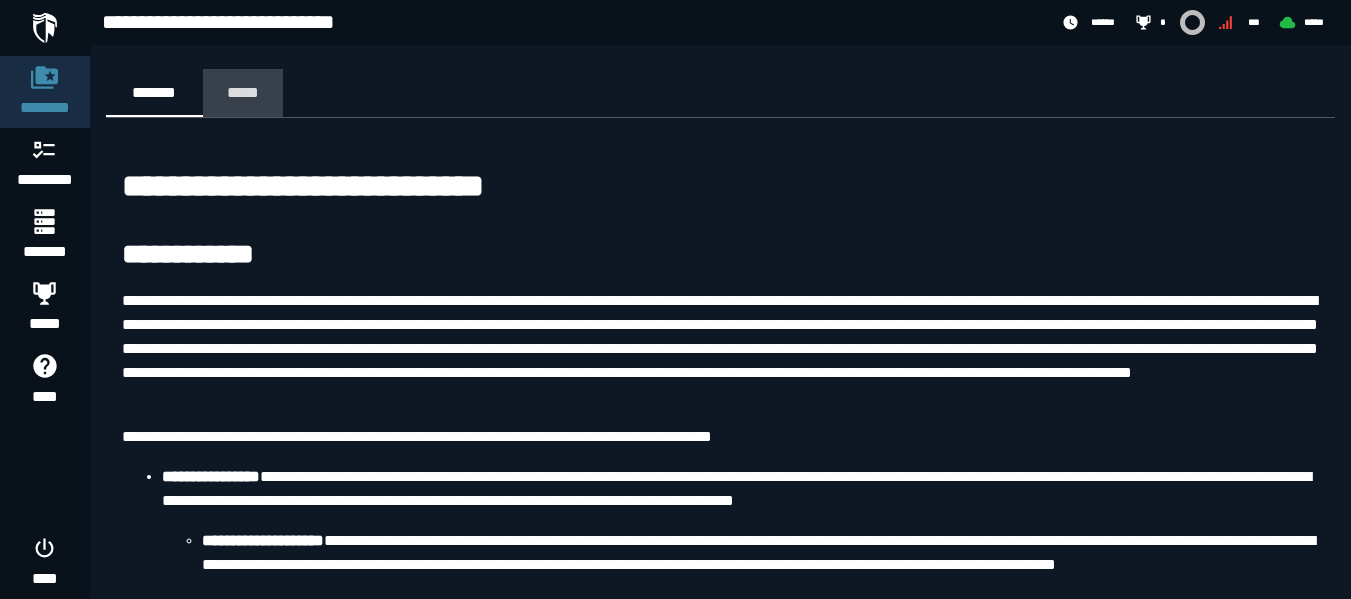 click on "*****" at bounding box center (243, 92) 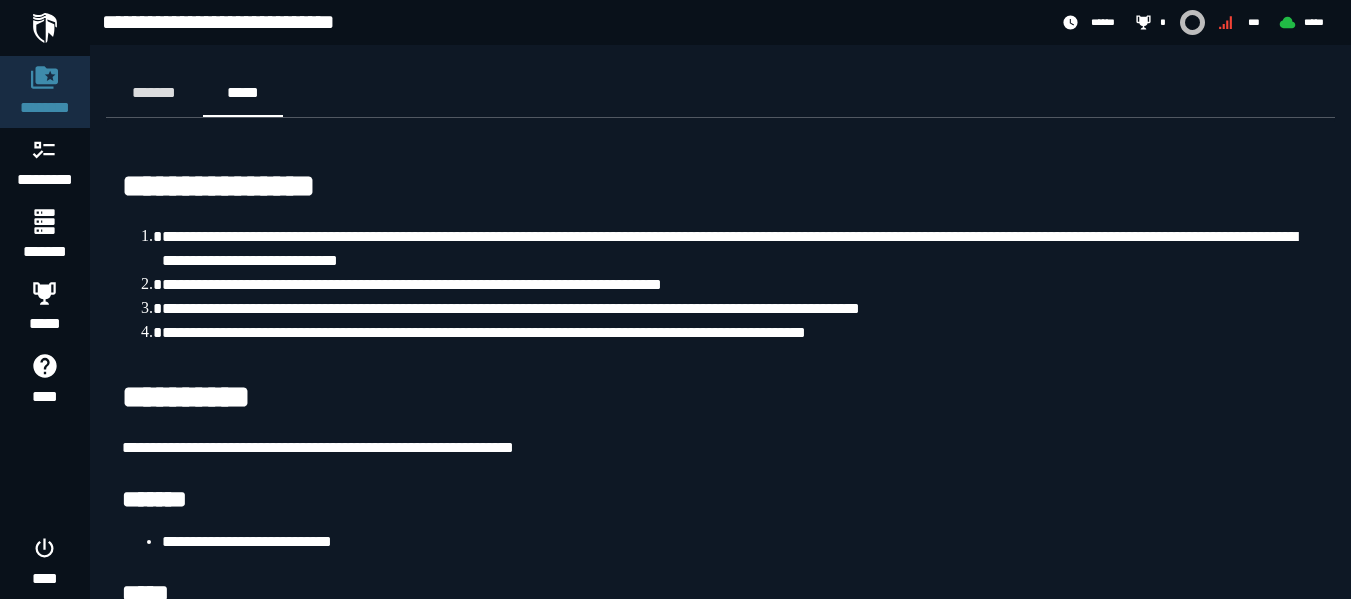 drag, startPoint x: 232, startPoint y: 95, endPoint x: 205, endPoint y: 57, distance: 46.615448 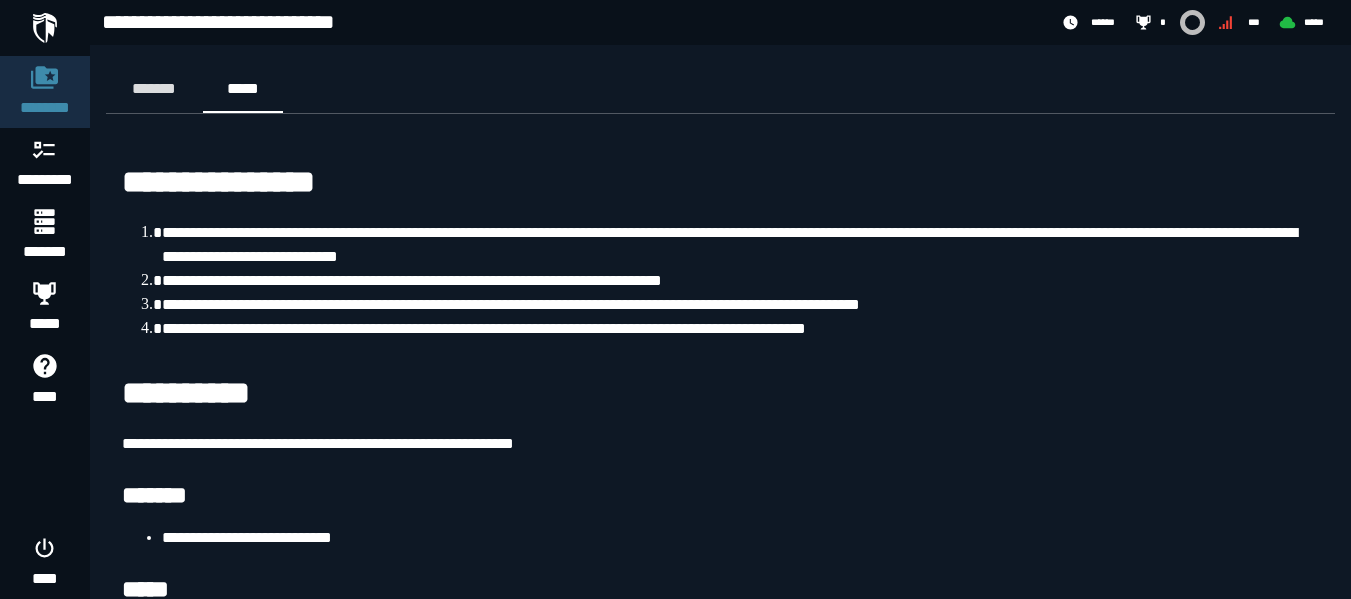 scroll, scrollTop: 0, scrollLeft: 0, axis: both 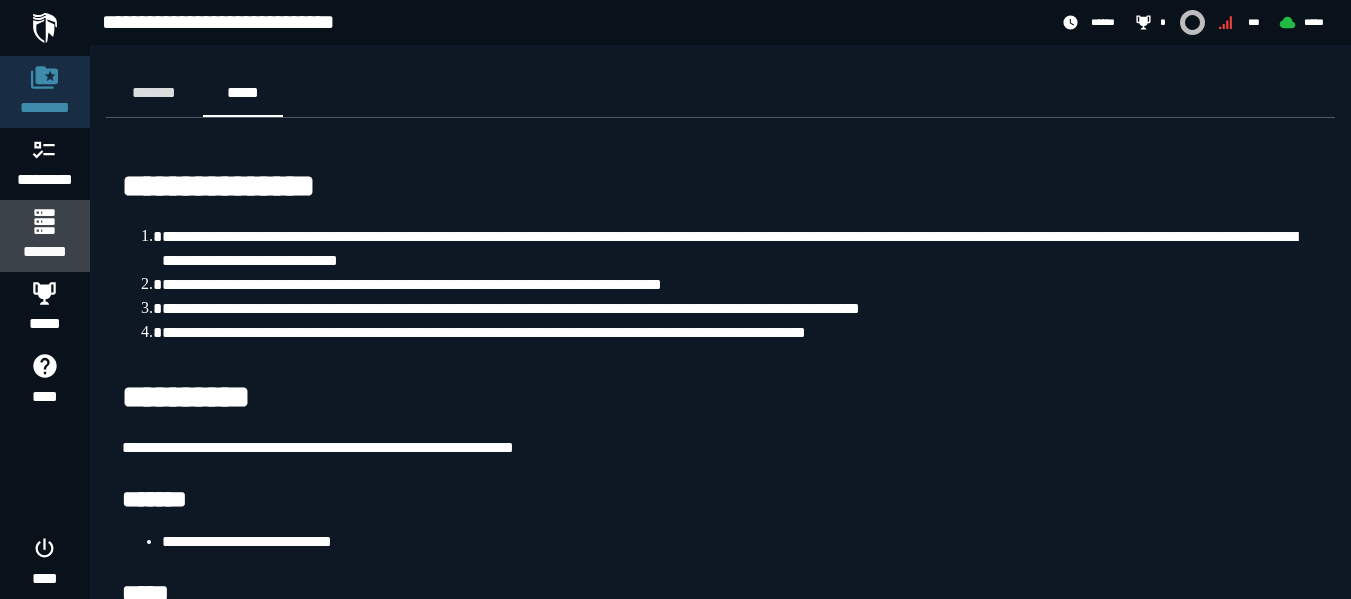 click 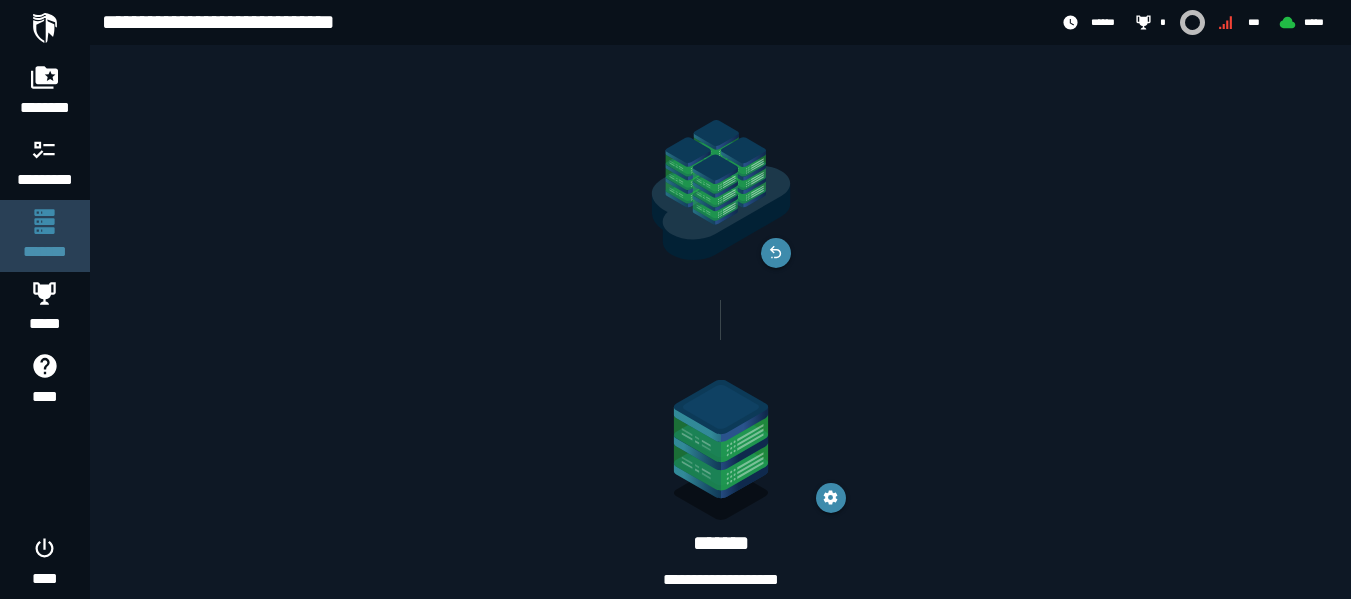 scroll, scrollTop: 0, scrollLeft: 0, axis: both 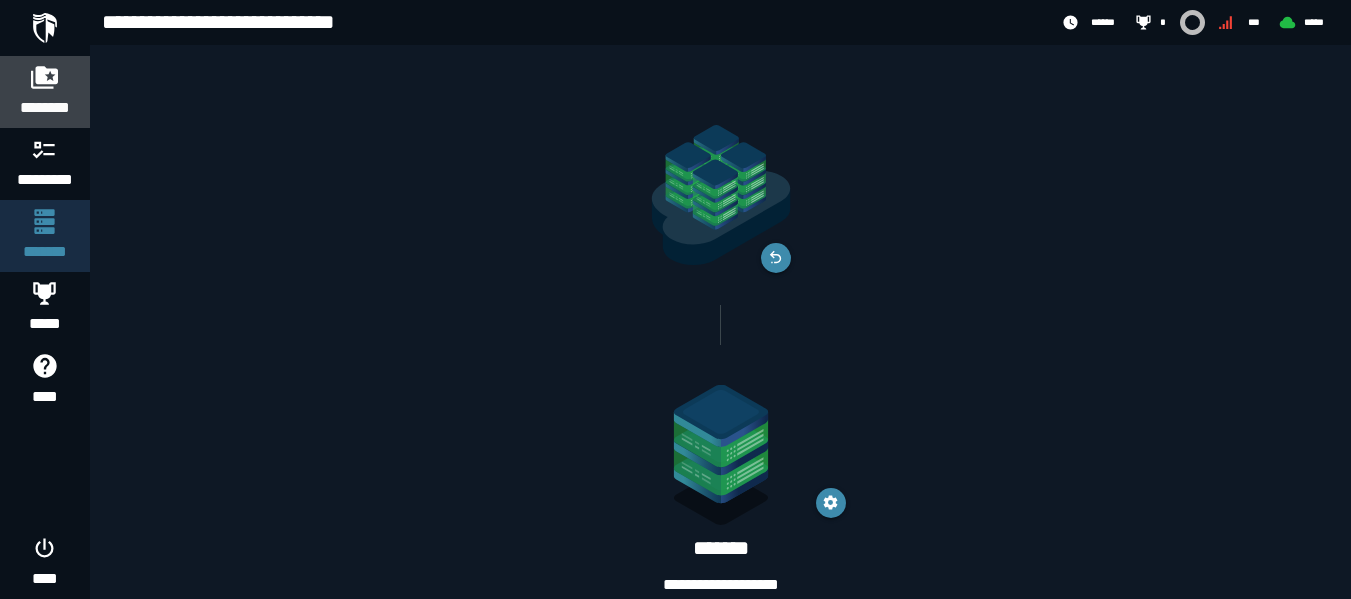 click at bounding box center [45, 77] 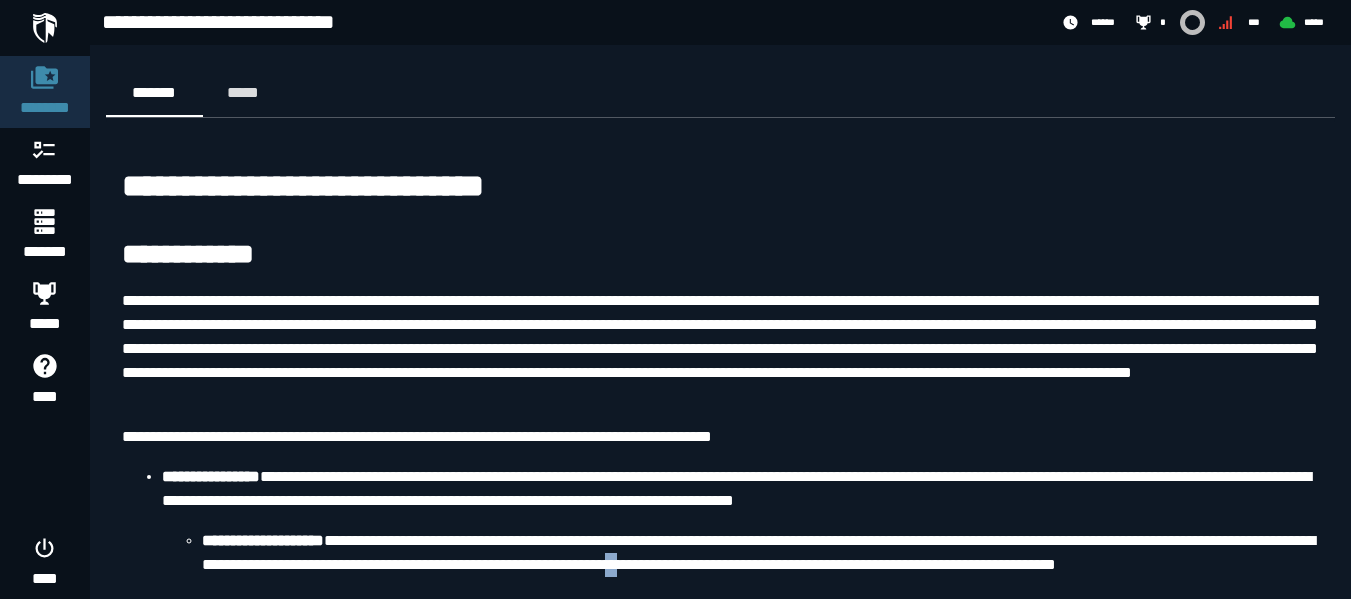 click on "**********" at bounding box center [760, 565] 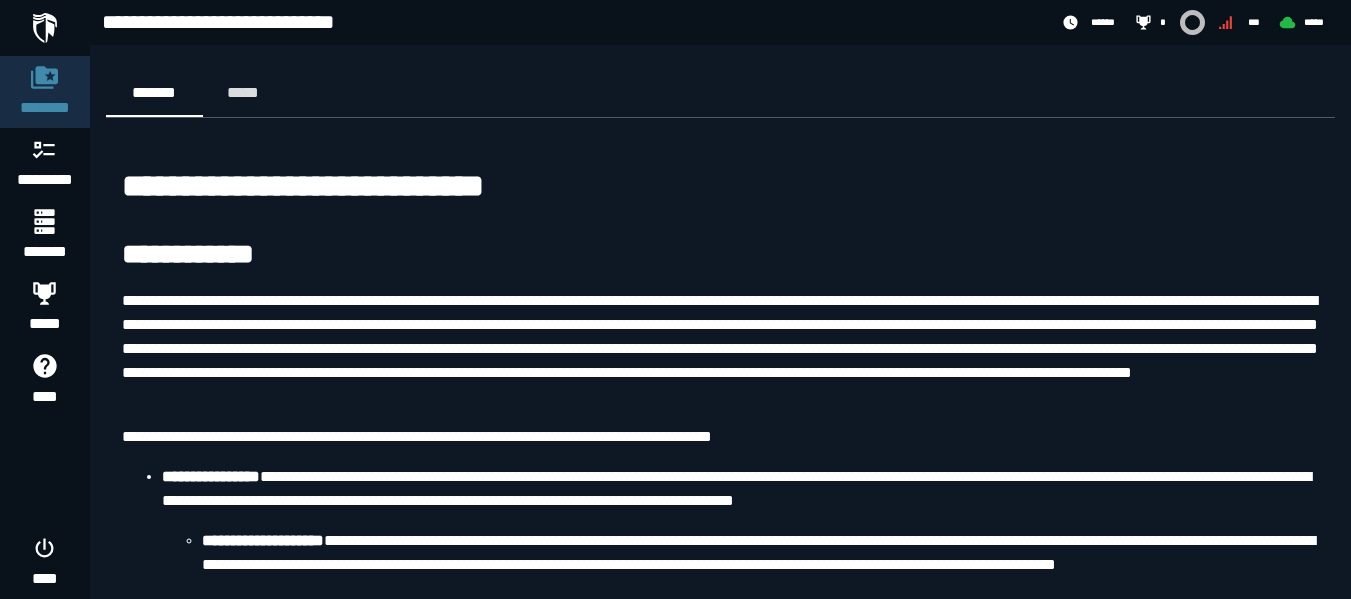 click on "******** ********* ******* ***** **** ****" at bounding box center (45, 299) 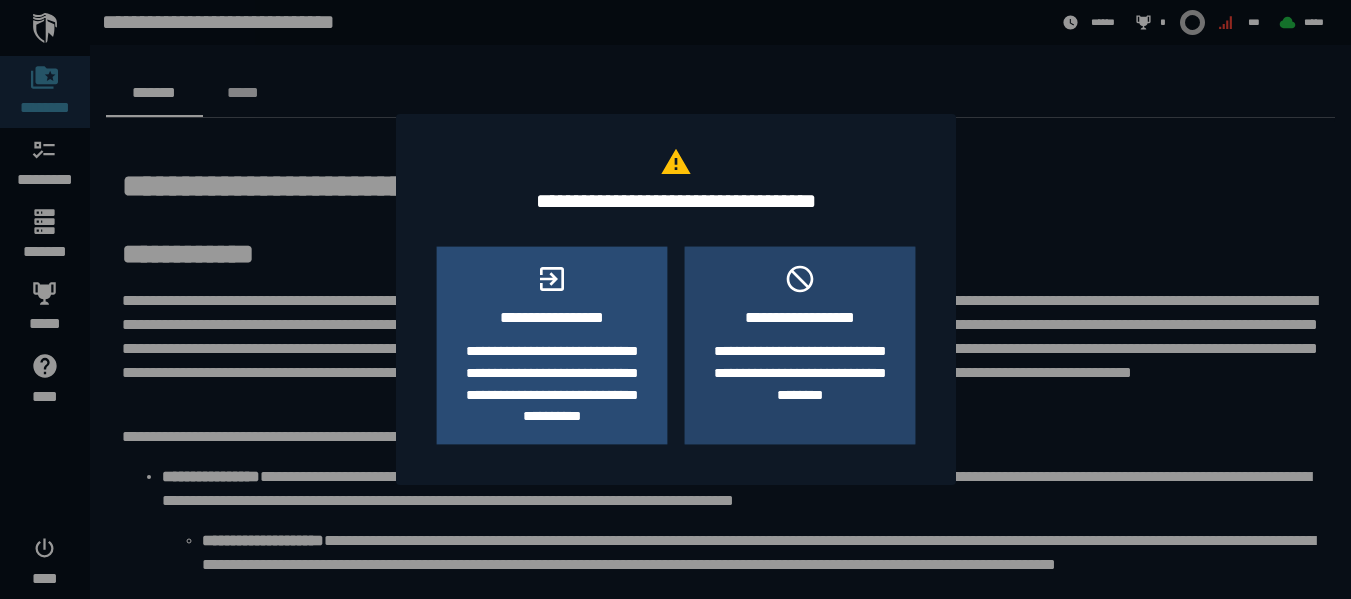 click on "**********" 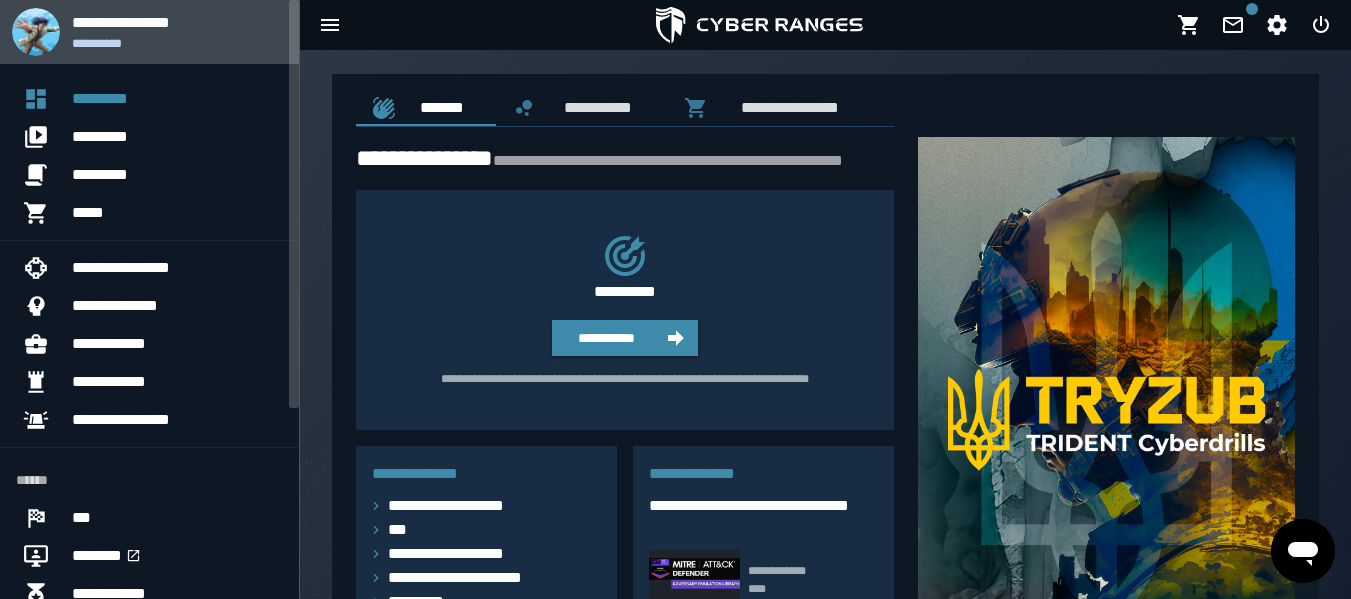 click on "**********" at bounding box center (177, 22) 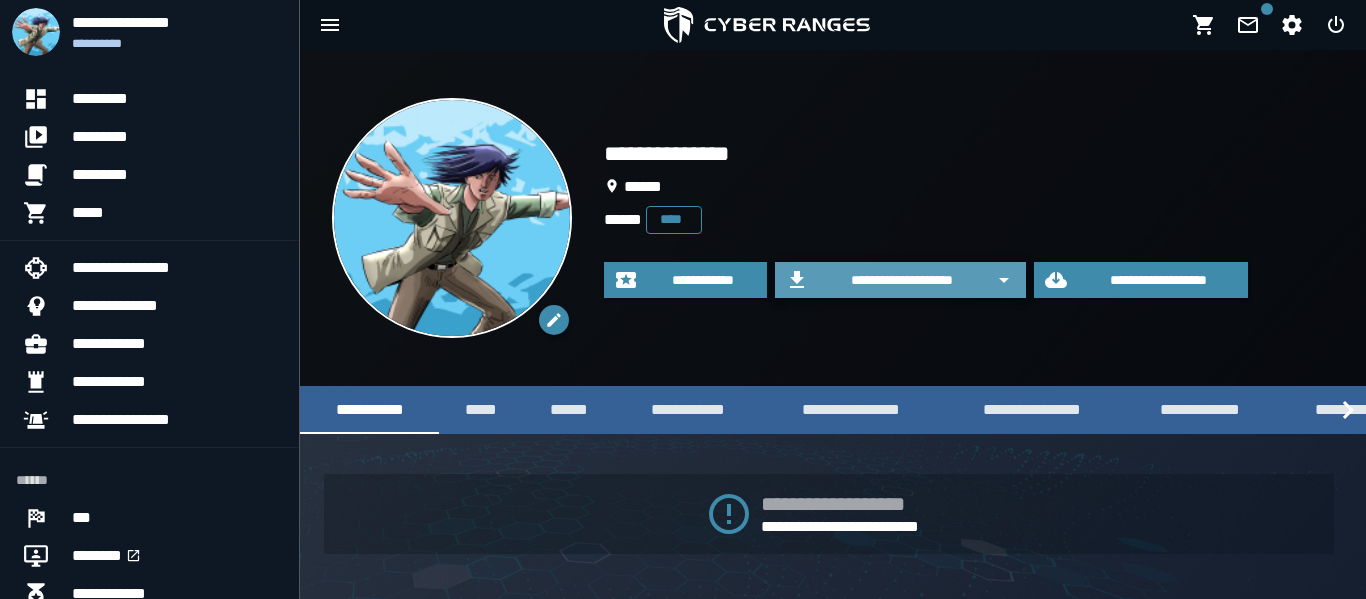 click on "**********" at bounding box center (902, 280) 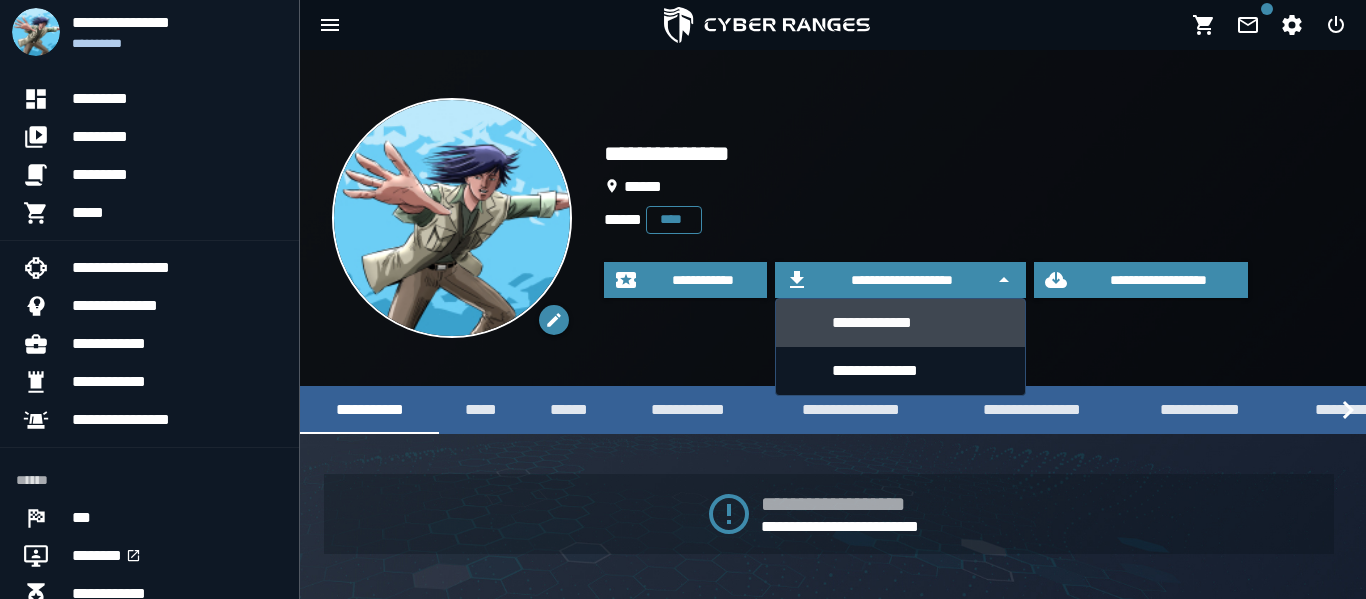 click on "**********" at bounding box center (920, 322) 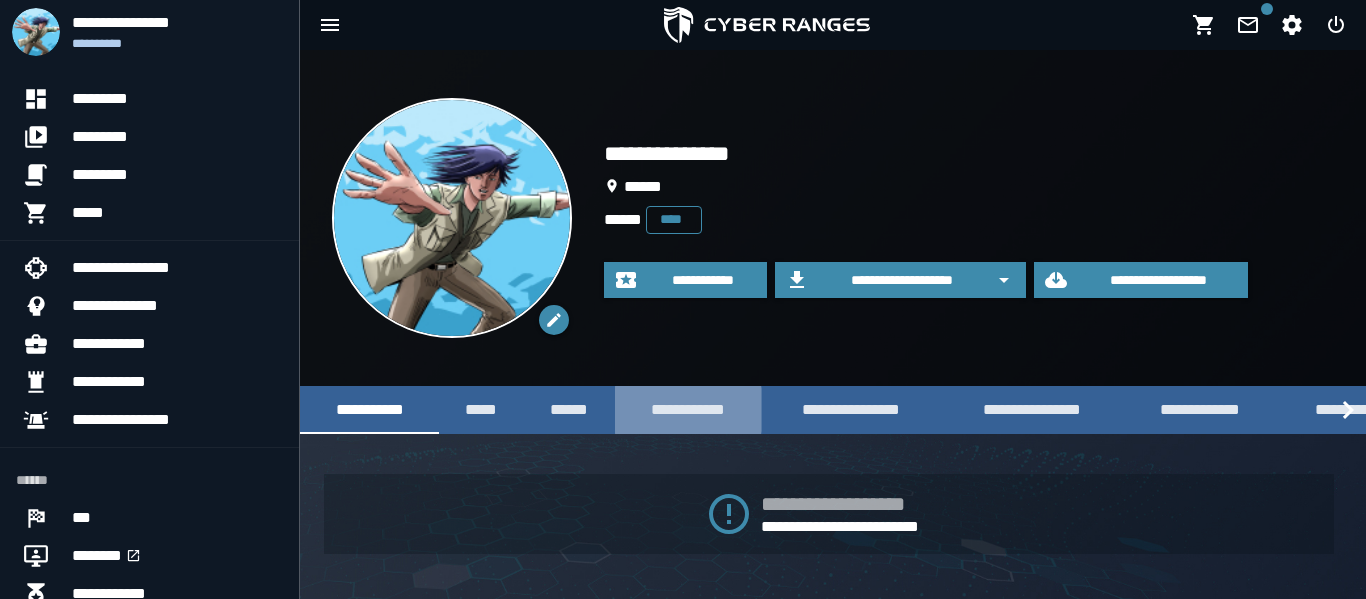 click on "**********" at bounding box center [688, 409] 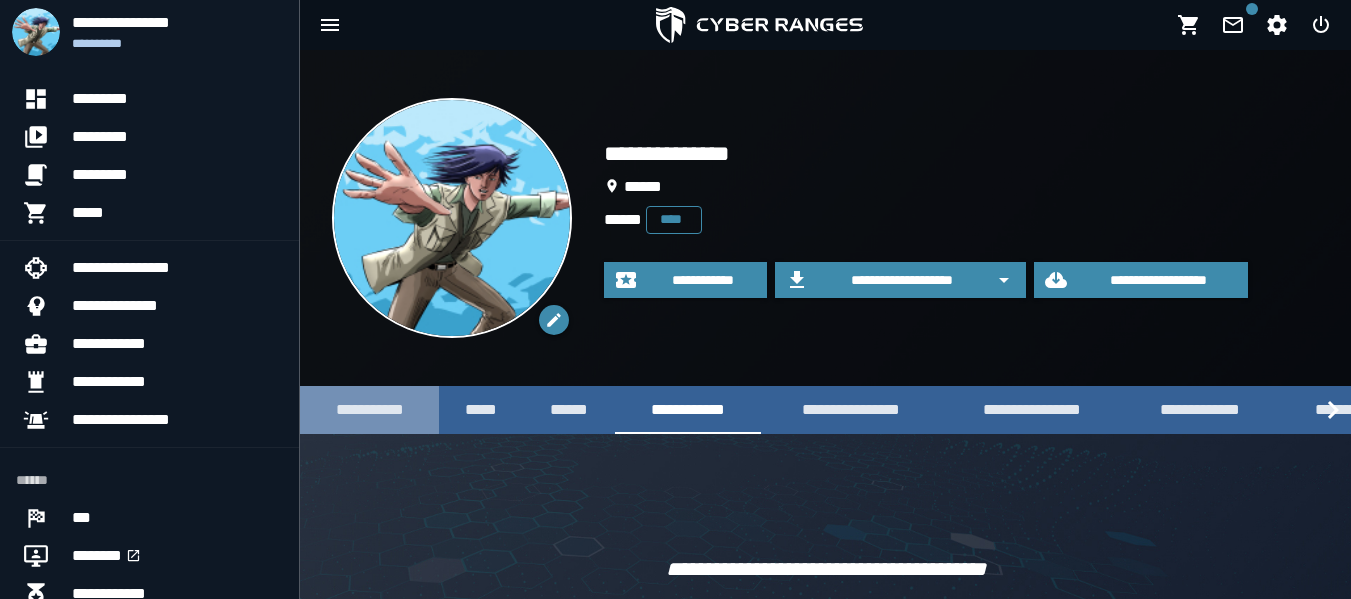 click on "**********" at bounding box center (369, 409) 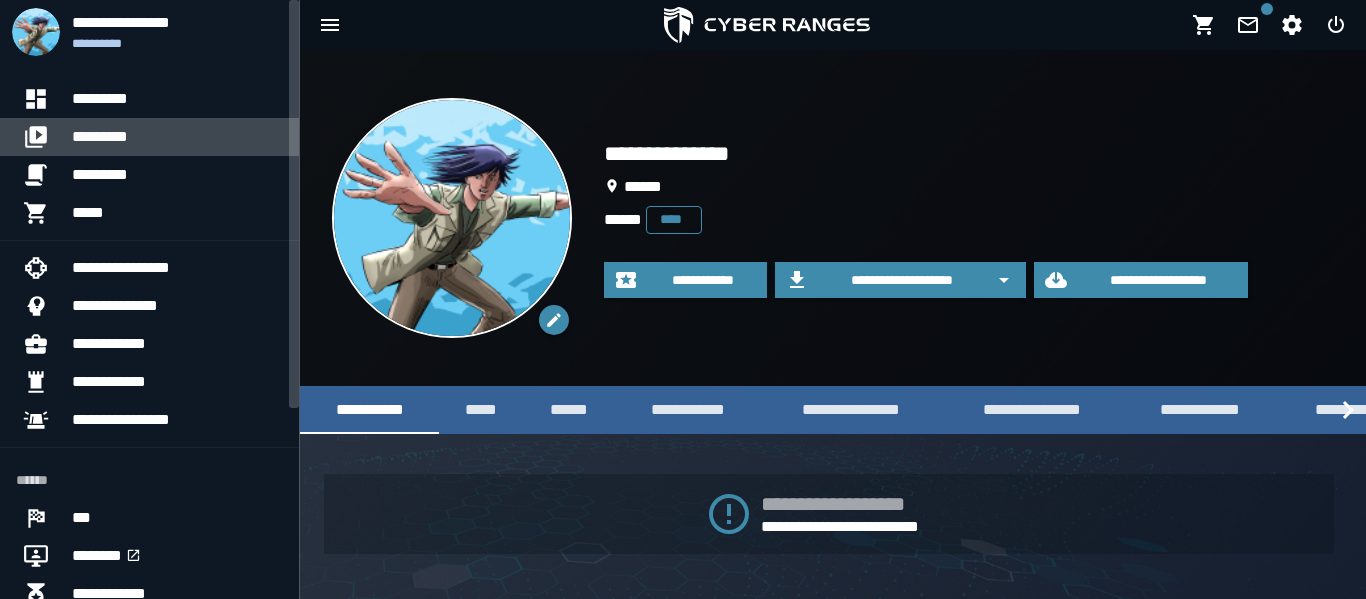 click on "*********" at bounding box center [177, 137] 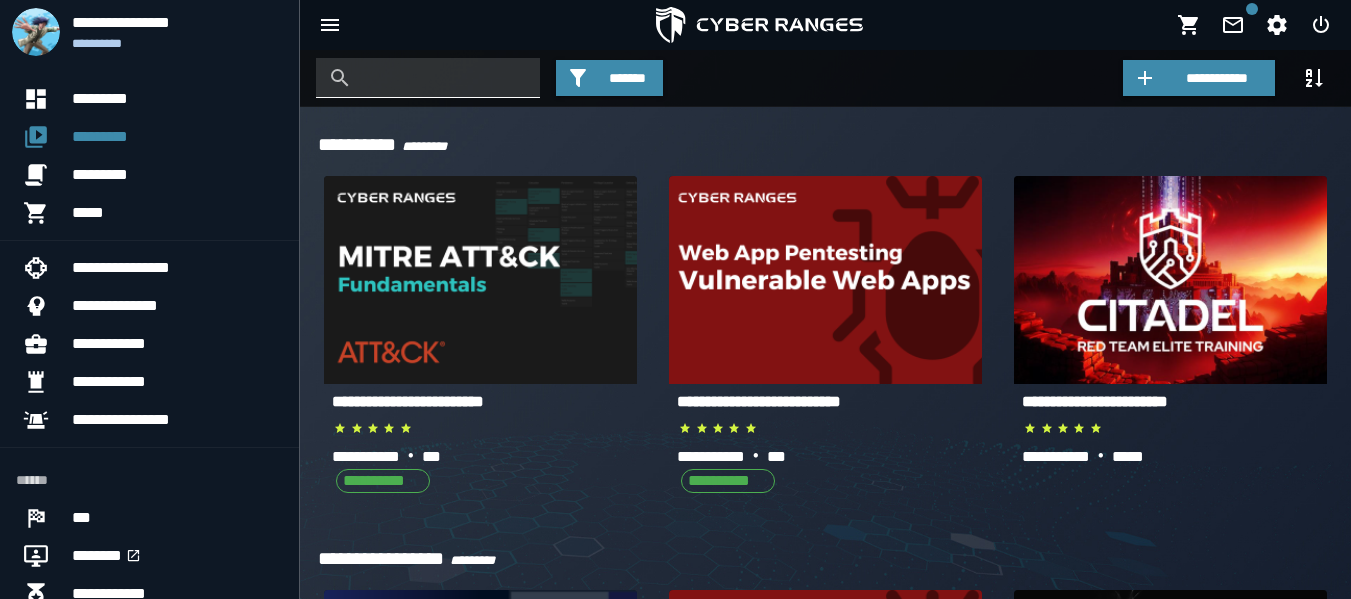 click at bounding box center [443, 78] 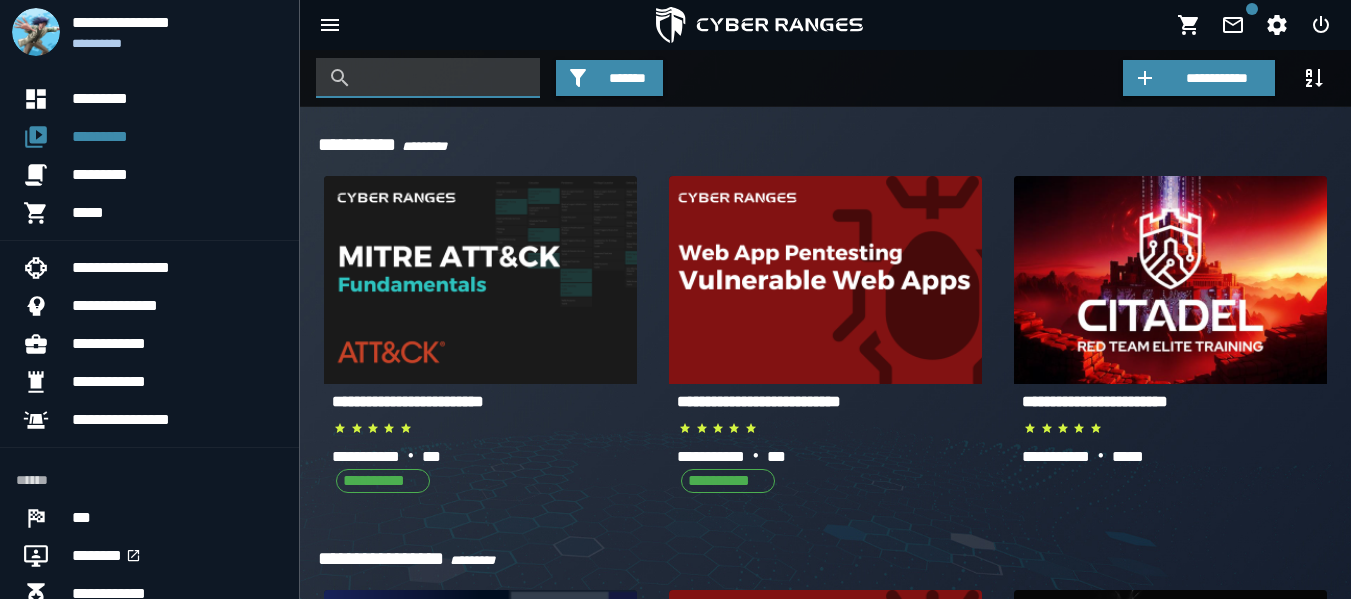 type on "*" 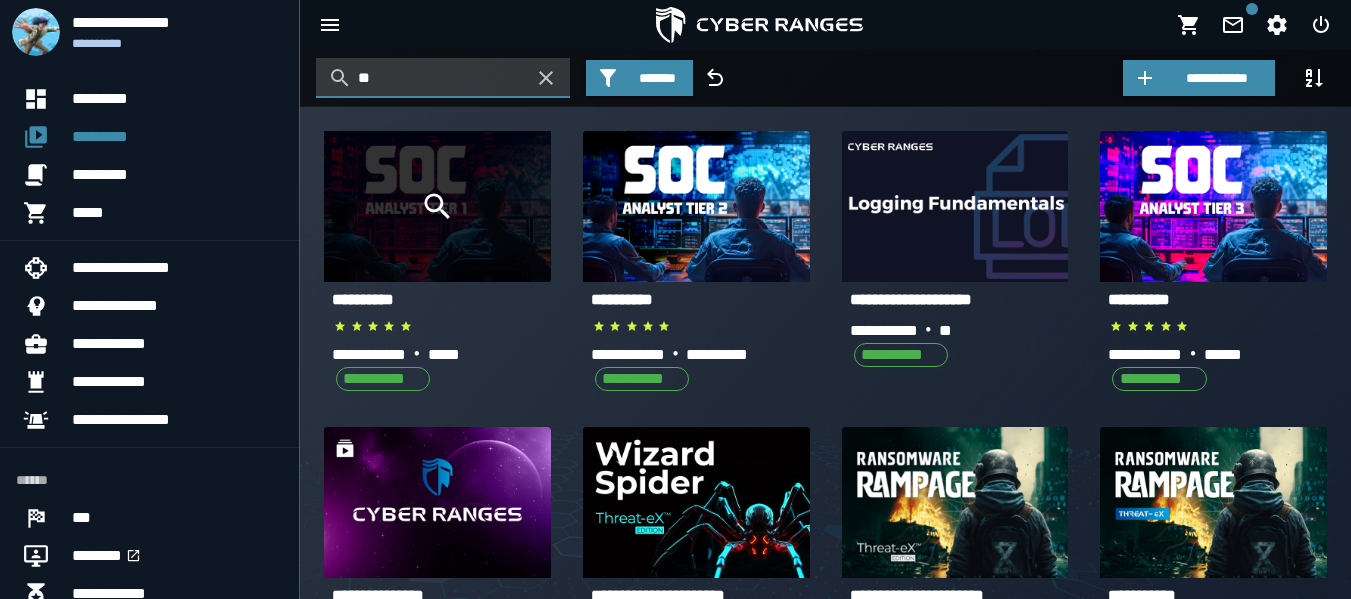 type on "**" 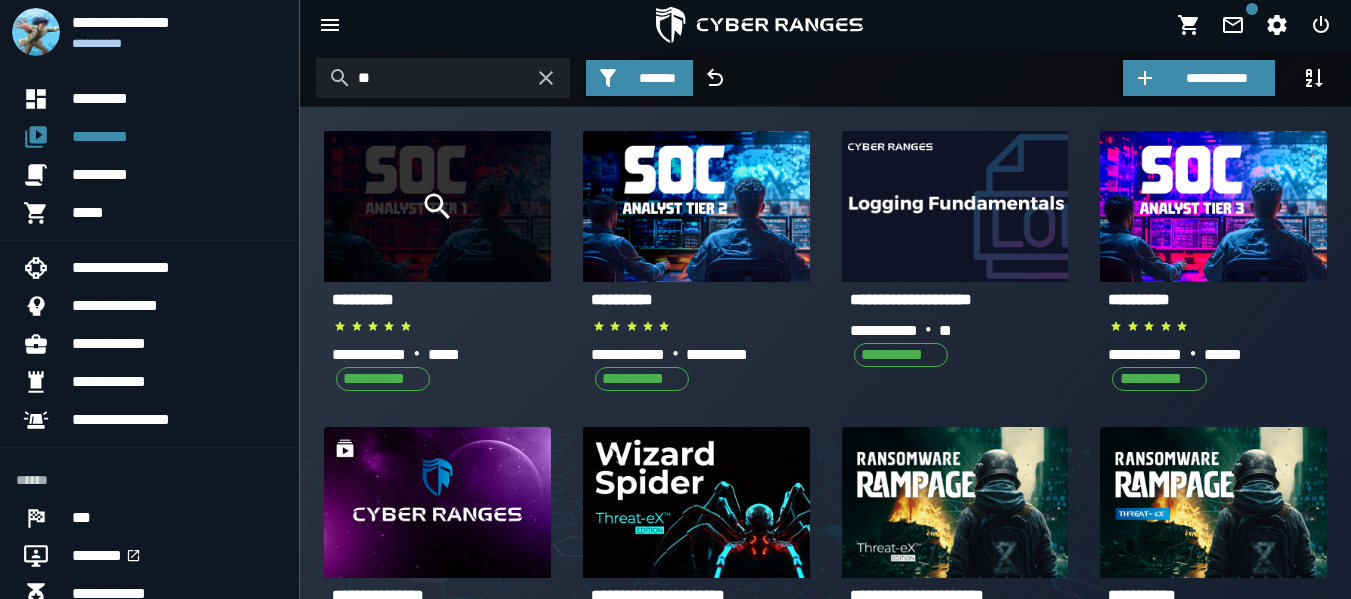 click 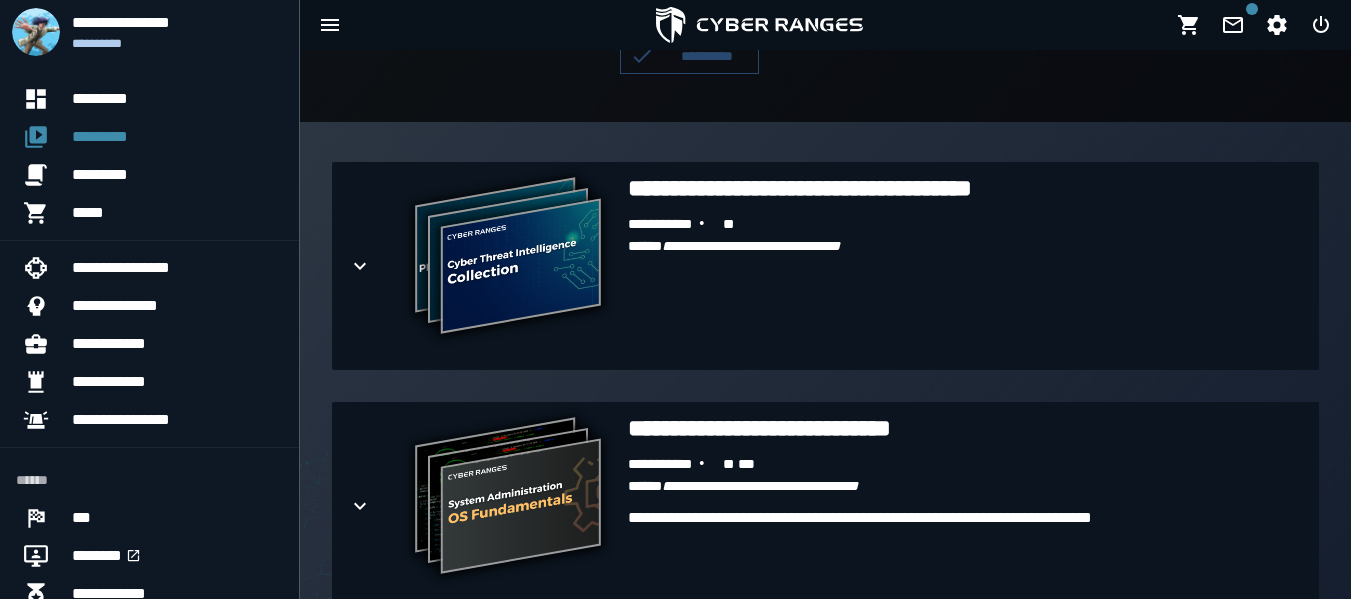 scroll, scrollTop: 286, scrollLeft: 0, axis: vertical 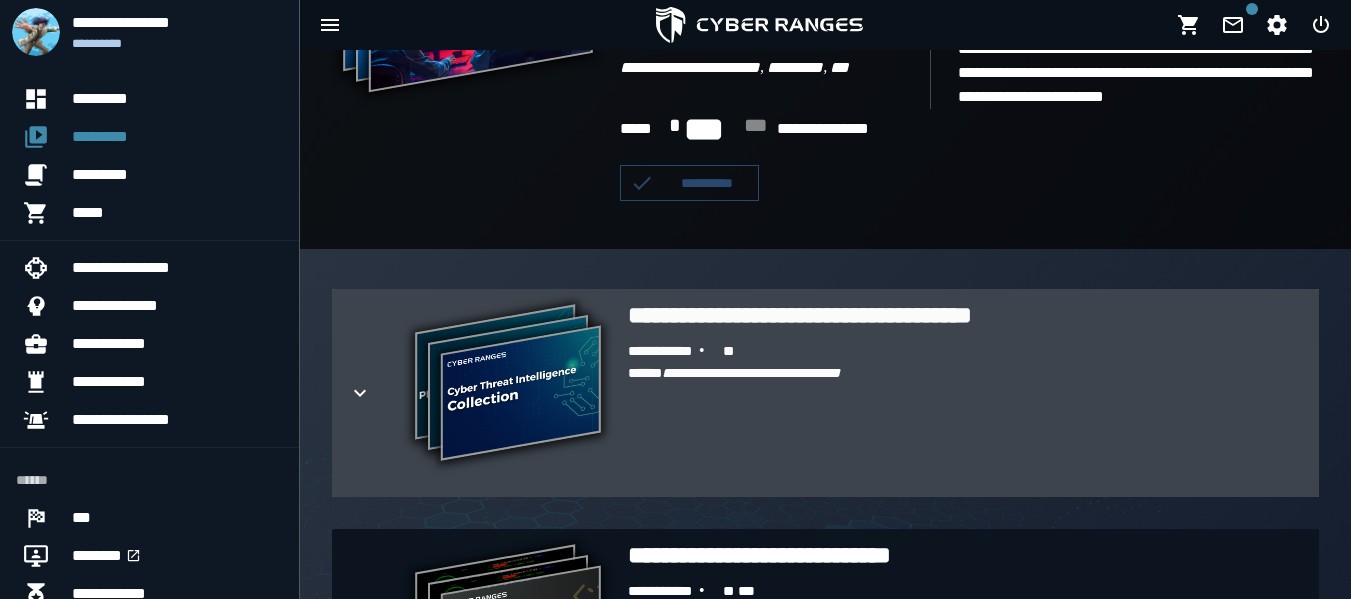 click on "**********" at bounding box center [965, 393] 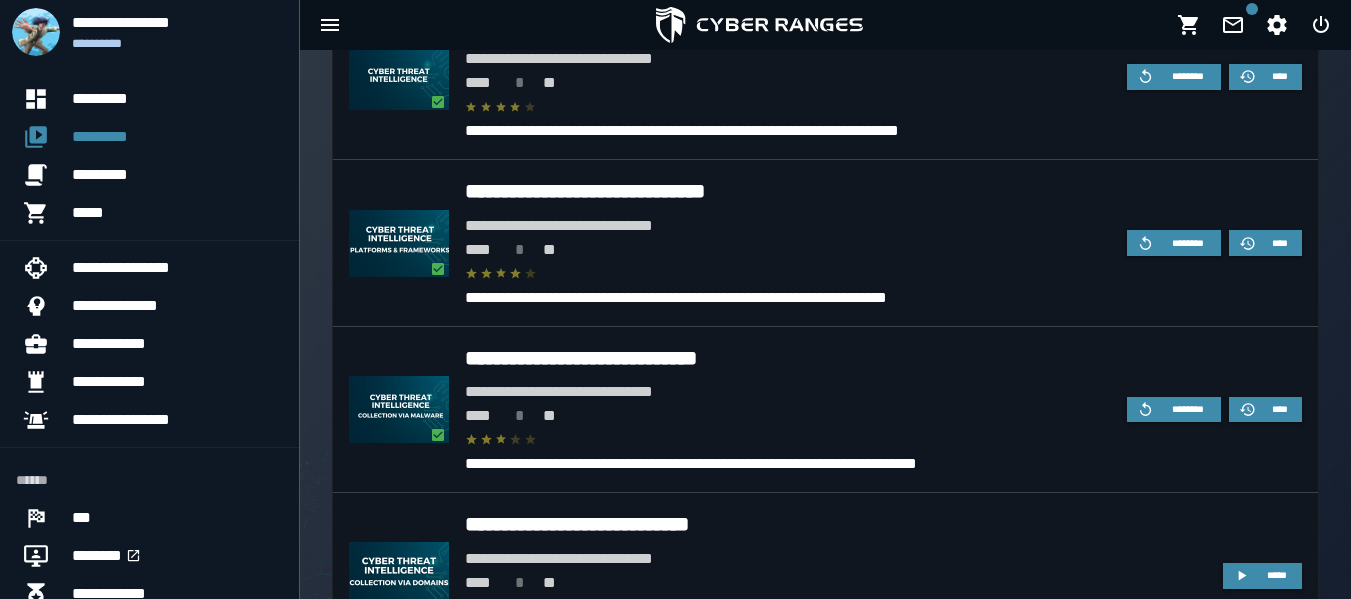 scroll, scrollTop: 812, scrollLeft: 0, axis: vertical 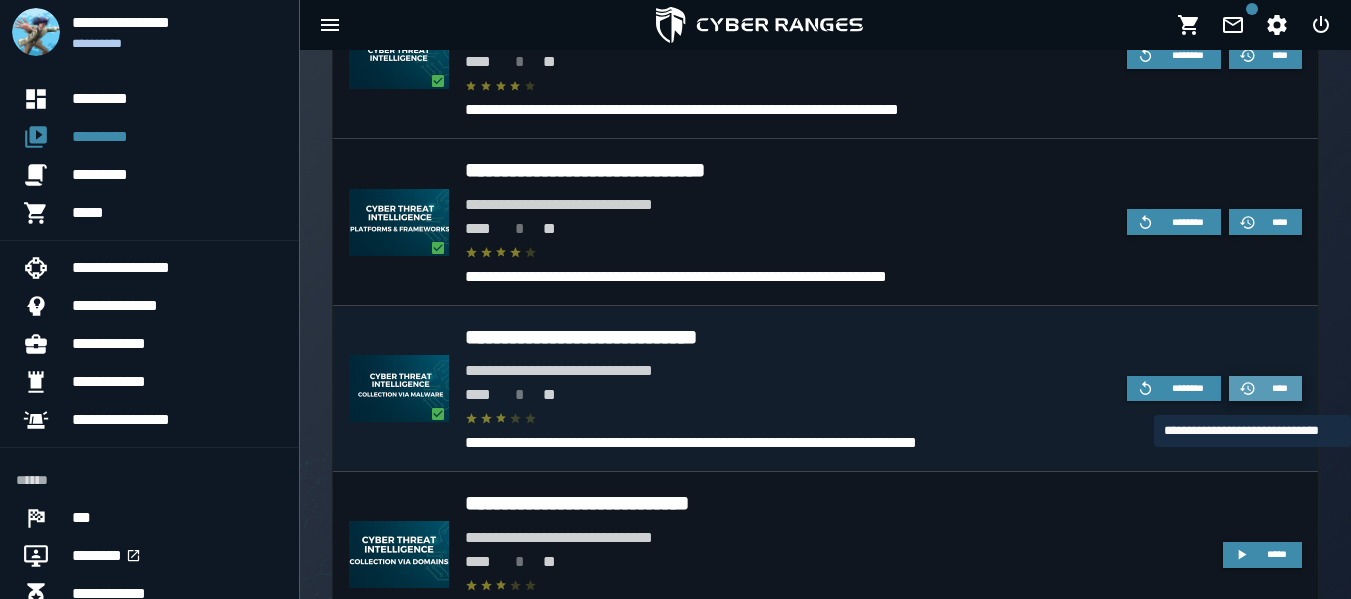 click on "****" at bounding box center (1265, 389) 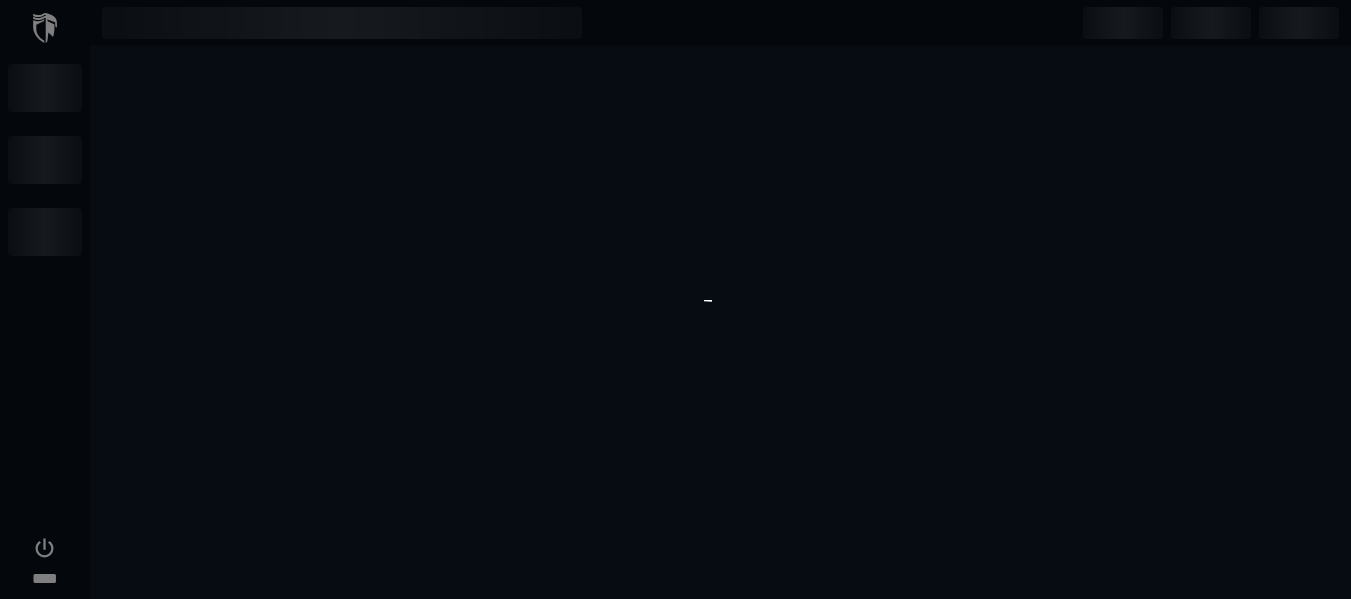 scroll, scrollTop: 0, scrollLeft: 0, axis: both 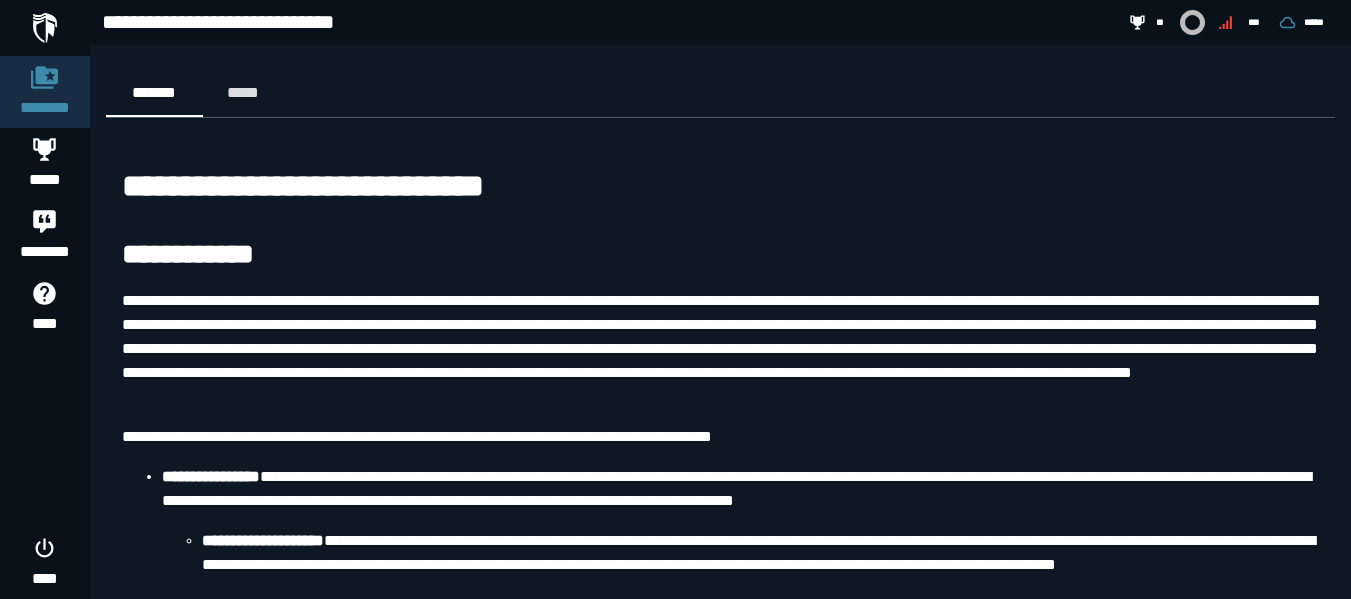click on "**********" at bounding box center [720, 9683] 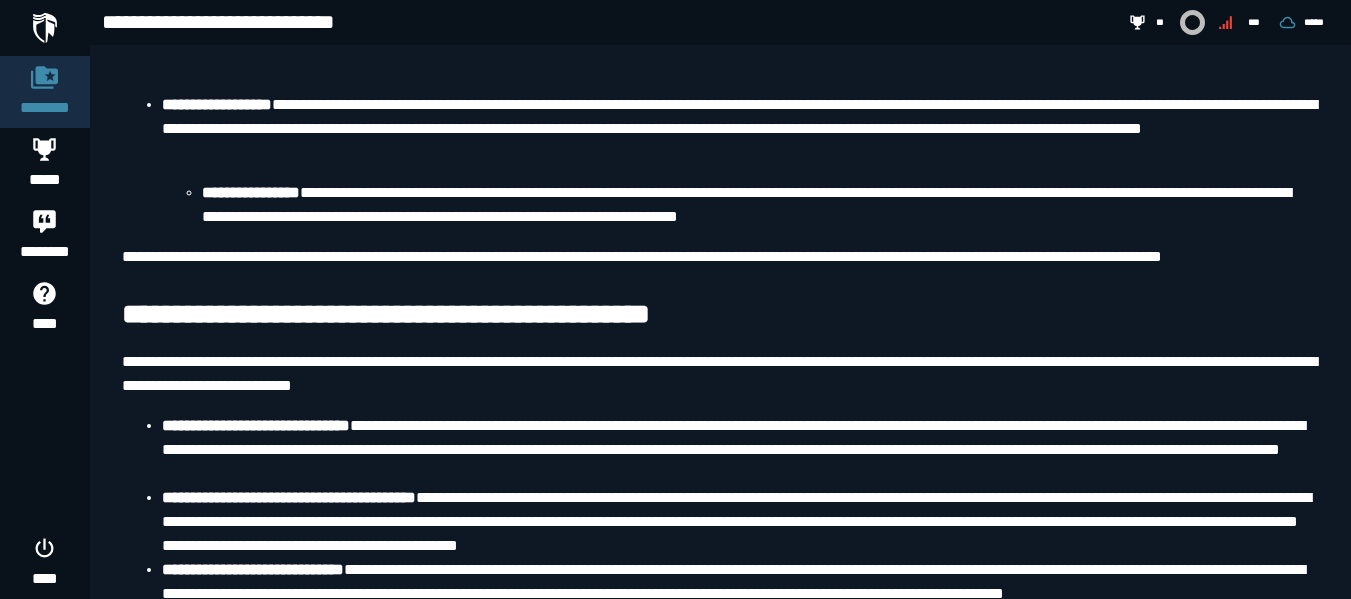 scroll, scrollTop: 1395, scrollLeft: 0, axis: vertical 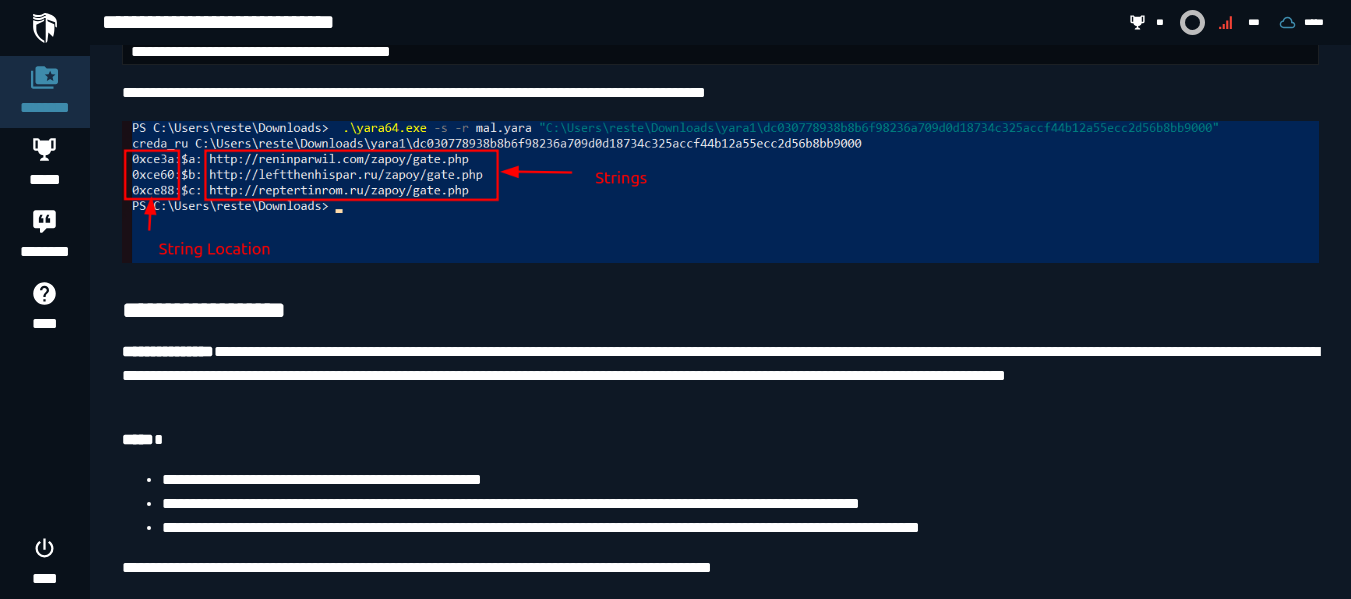 click at bounding box center [45, 28] 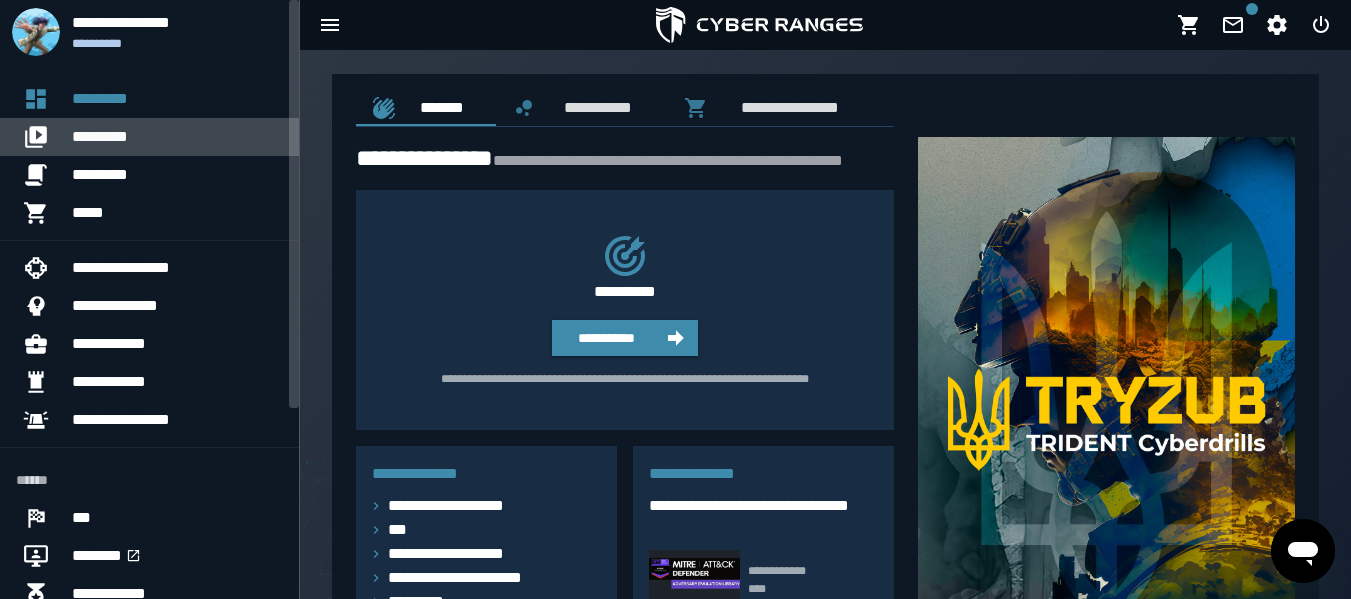 click on "*********" at bounding box center (177, 137) 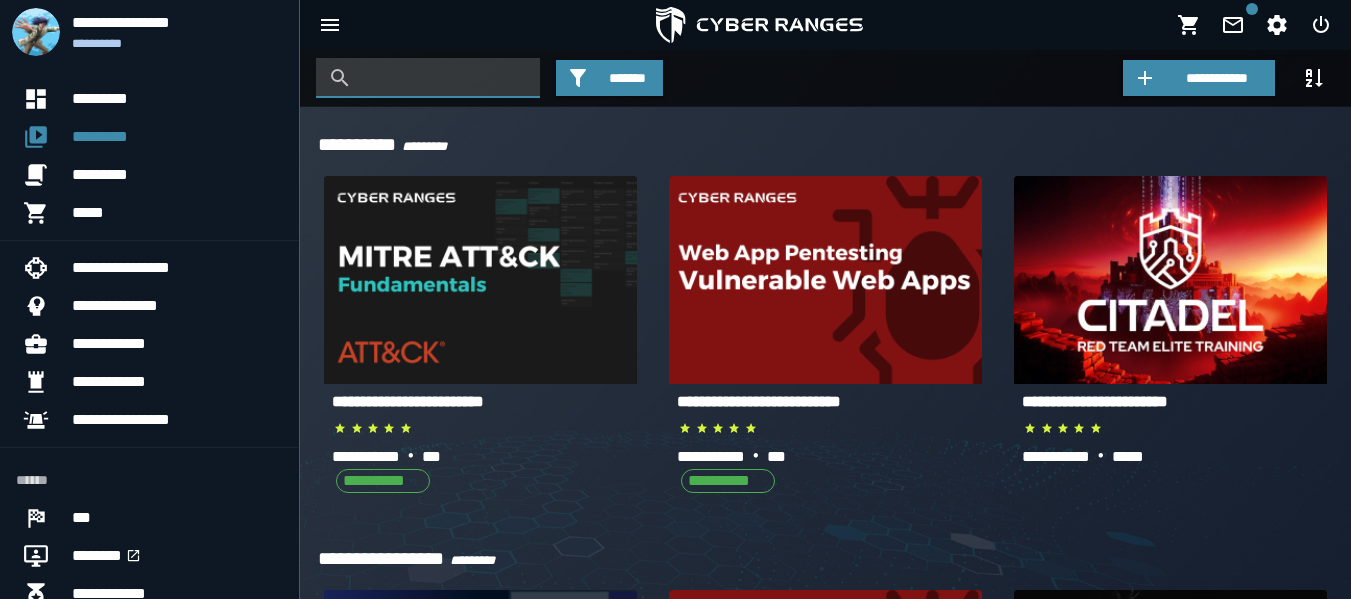 click at bounding box center (443, 78) 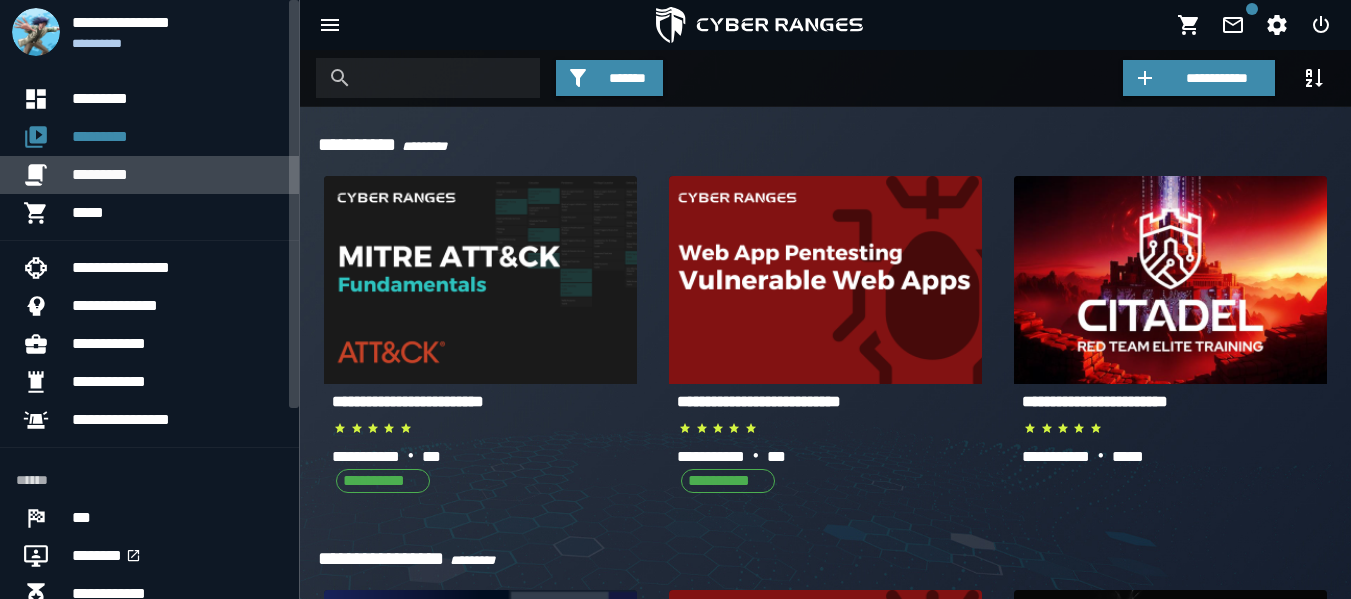 click on "*********" at bounding box center (177, 175) 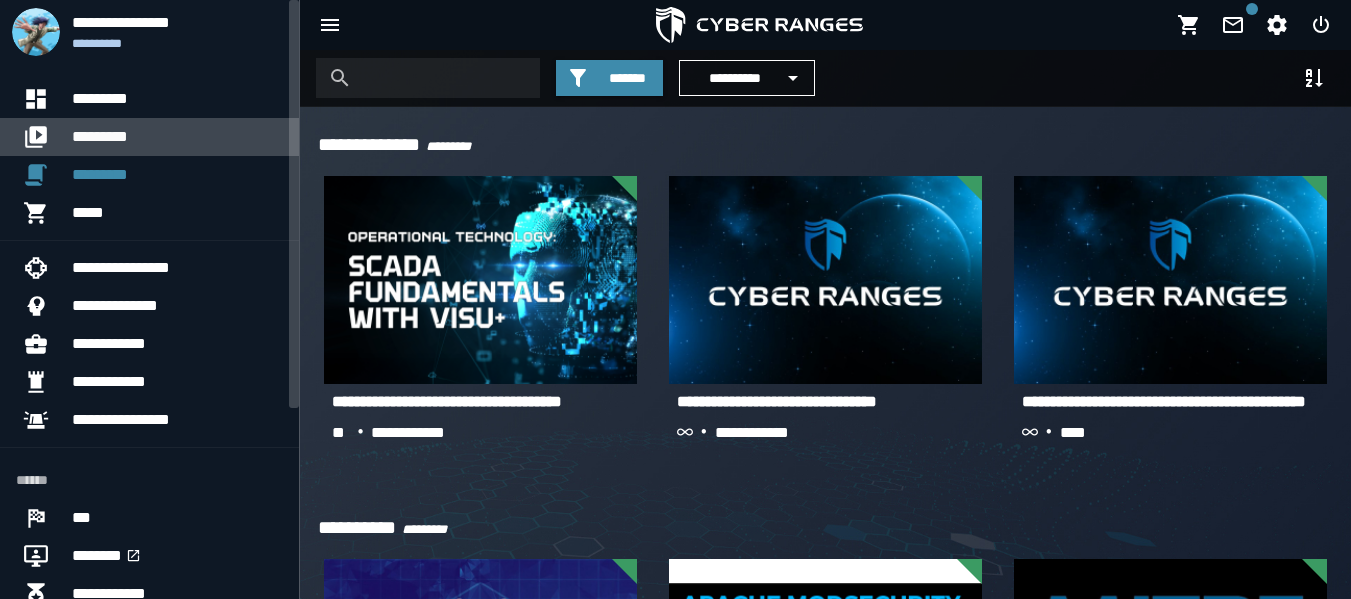 click on "*********" at bounding box center (177, 137) 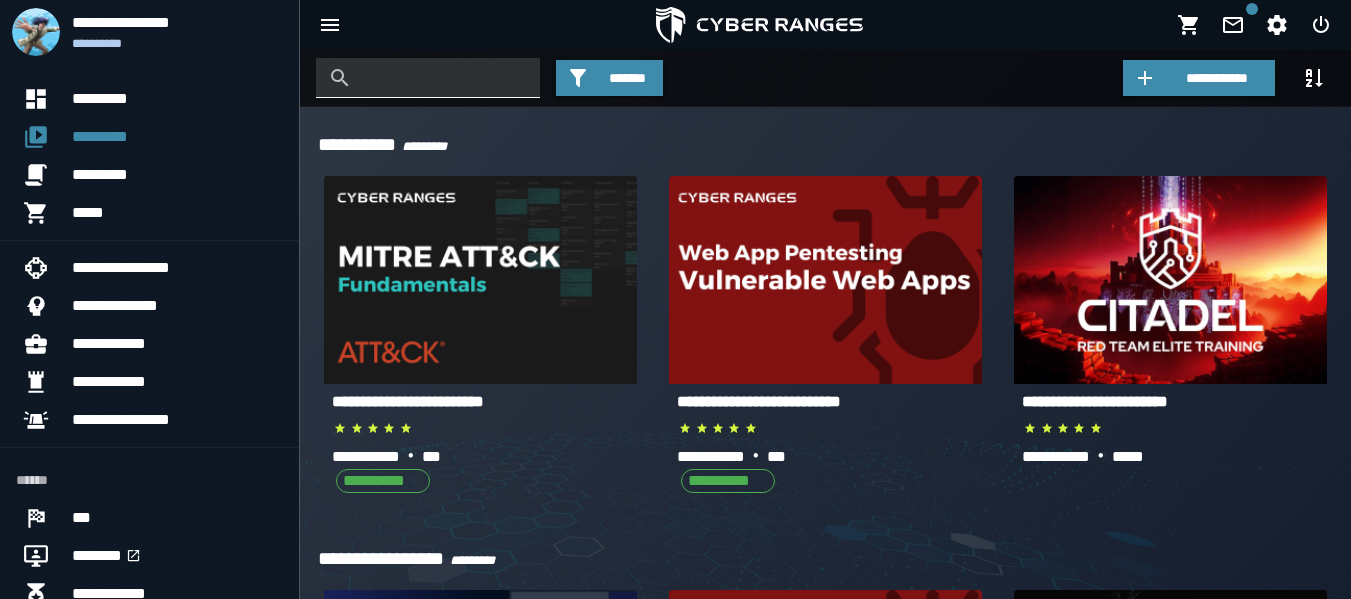 type on "*" 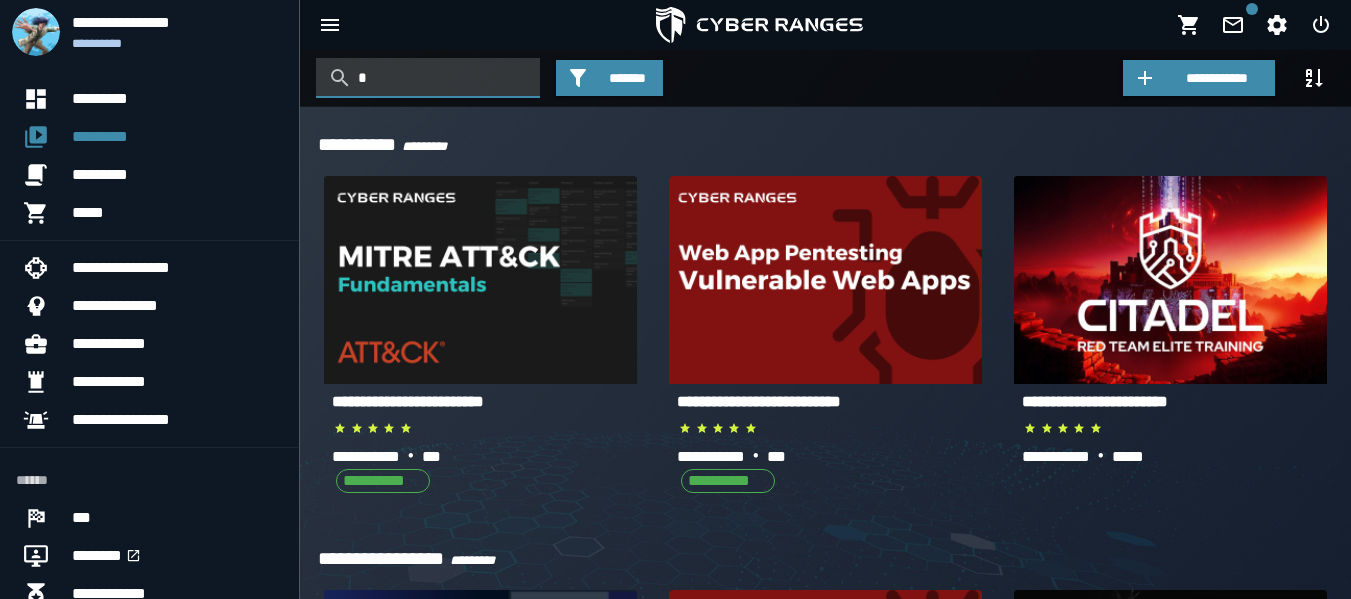 click on "*" at bounding box center (443, 78) 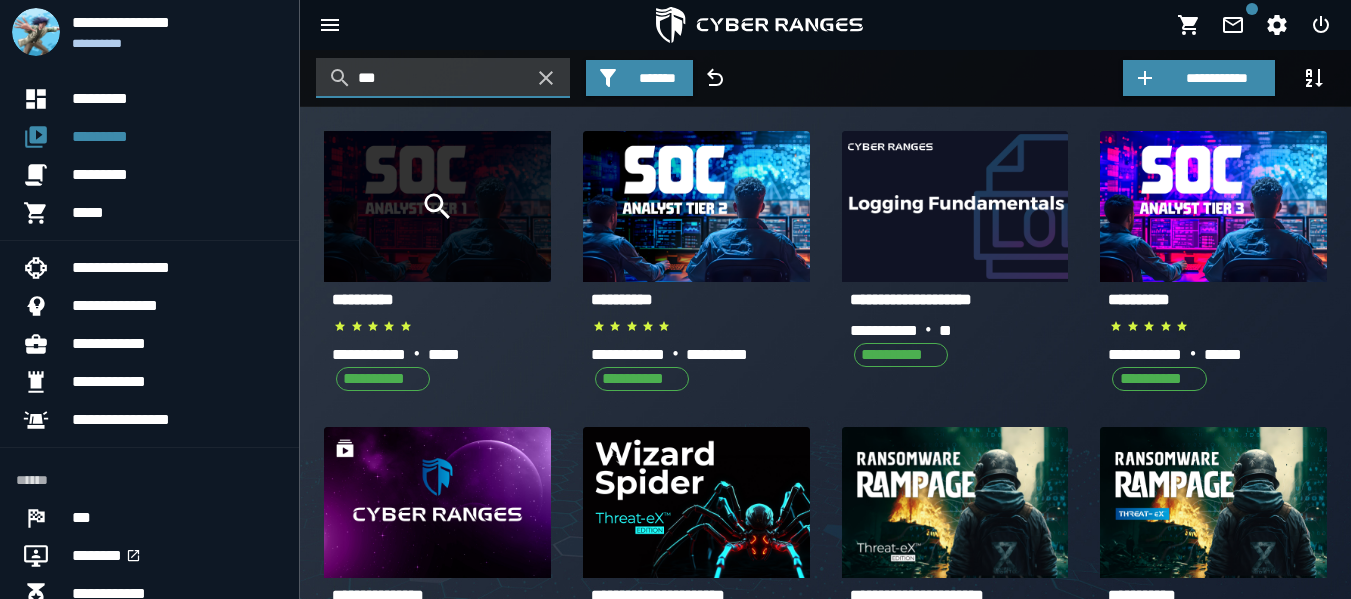 type on "***" 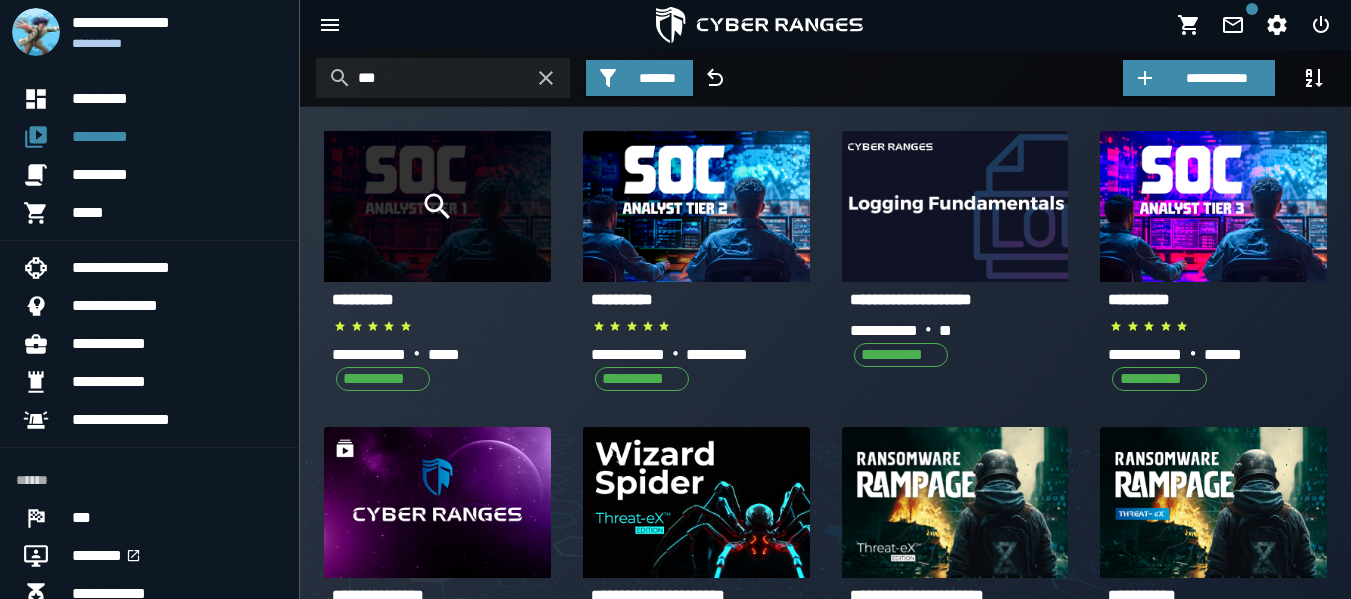 click 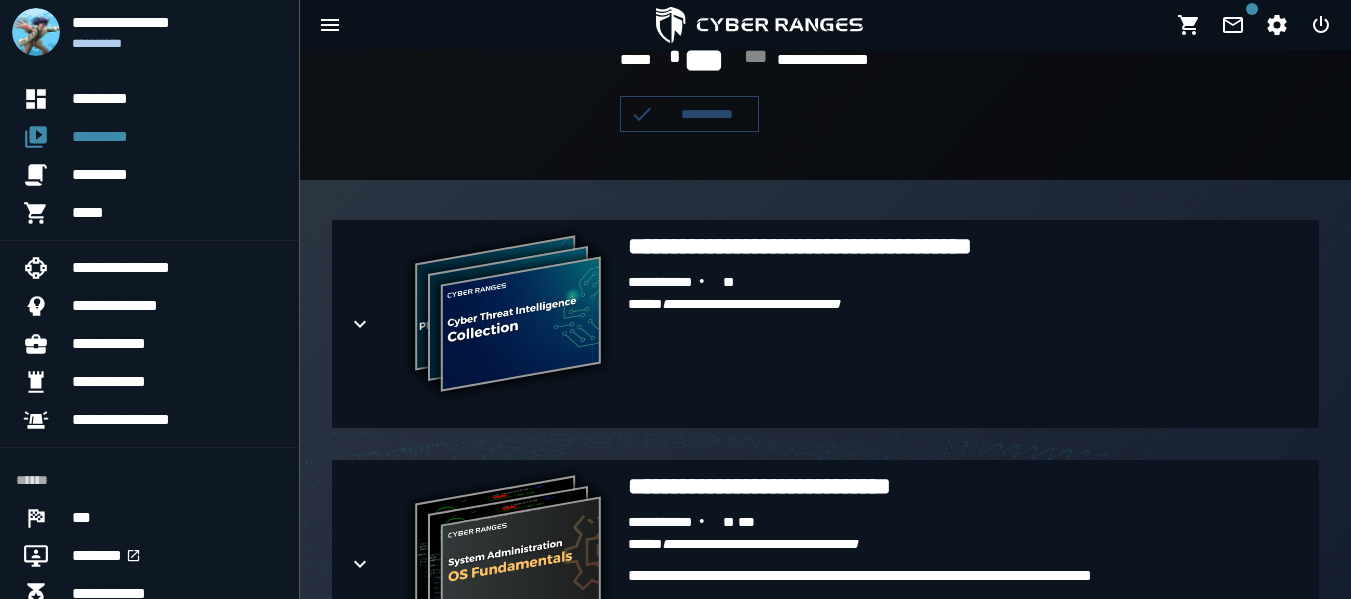 scroll, scrollTop: 378, scrollLeft: 0, axis: vertical 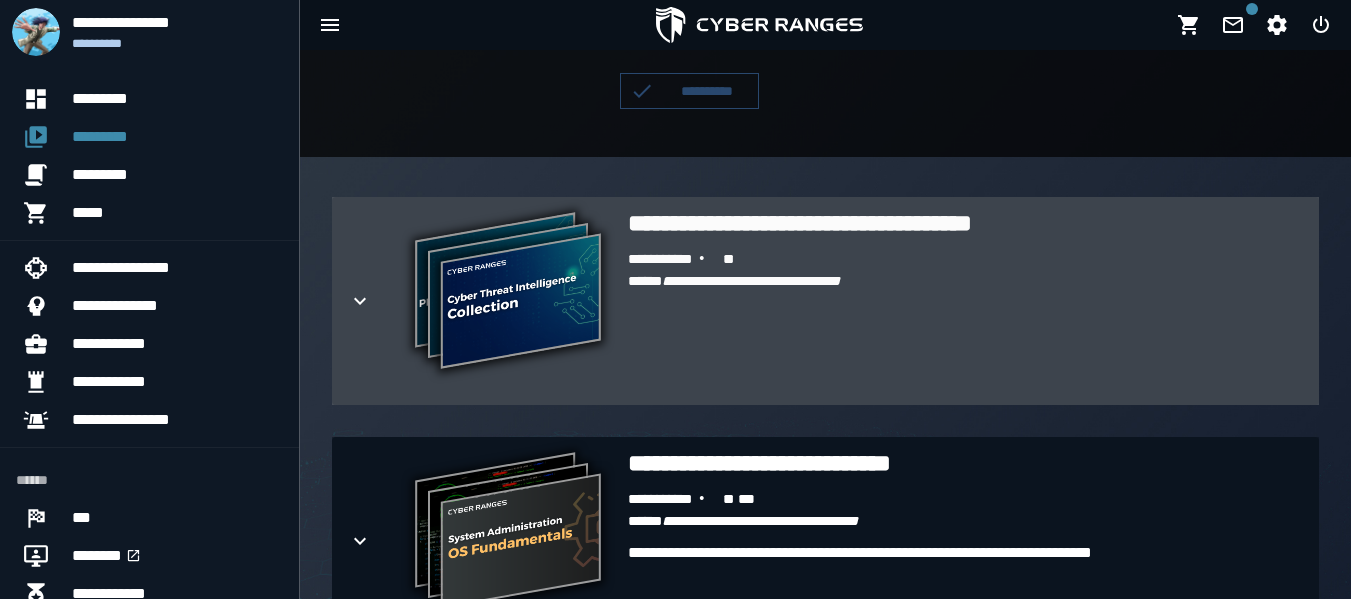 click on "**********" at bounding box center [965, 223] 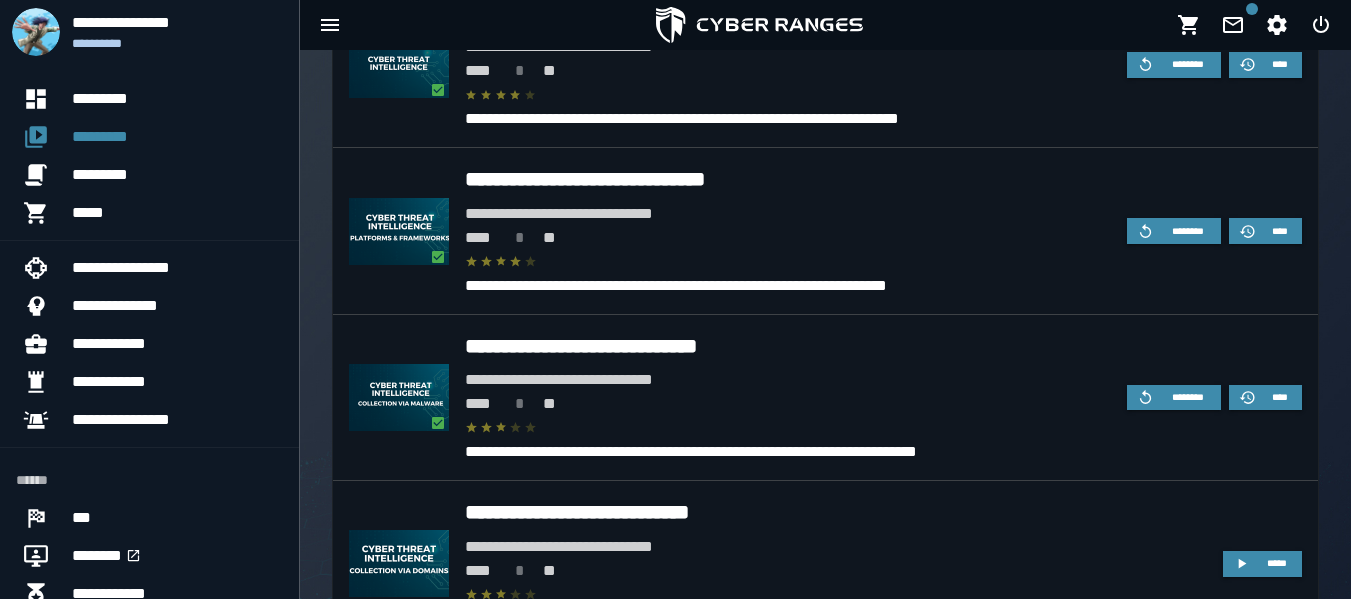 scroll, scrollTop: 818, scrollLeft: 0, axis: vertical 